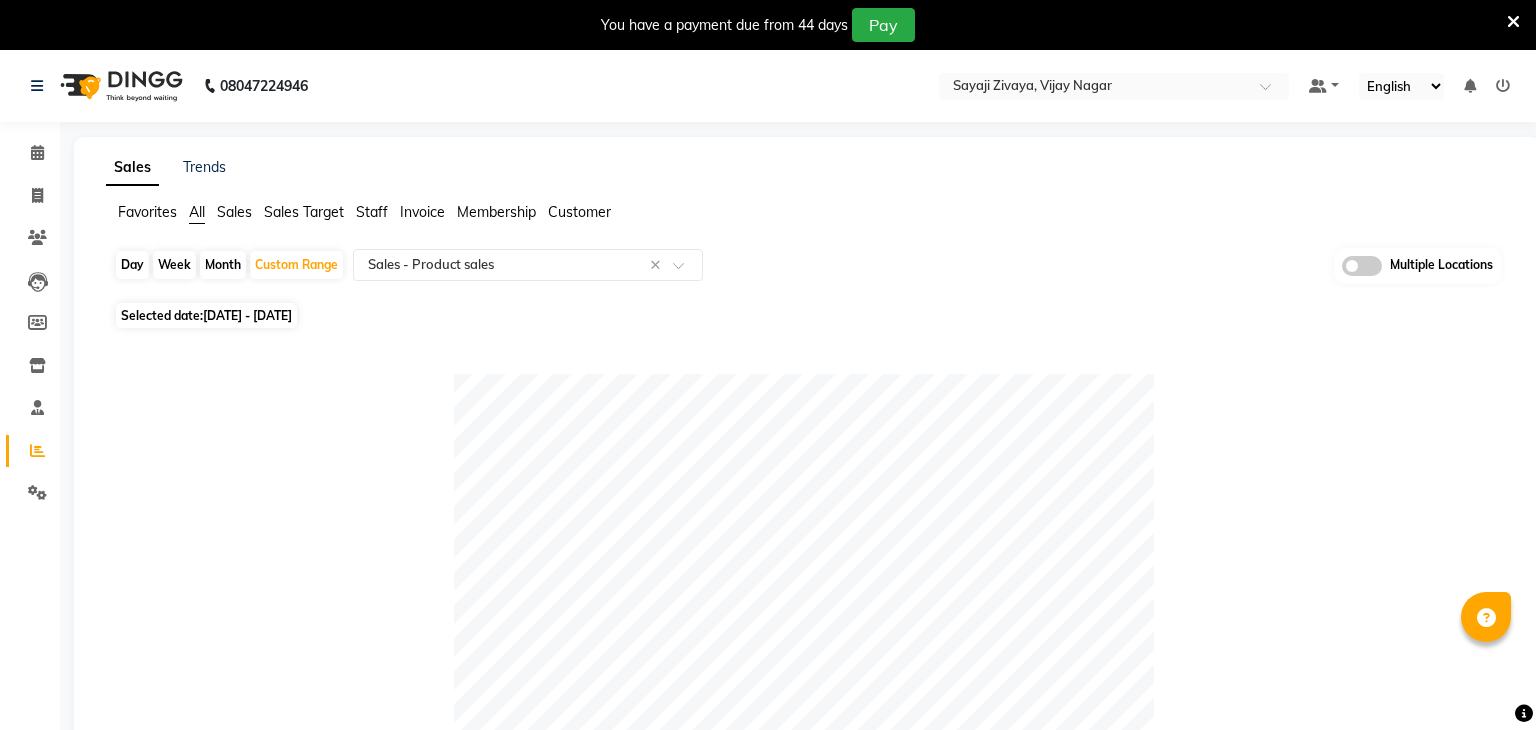 select on "full_report" 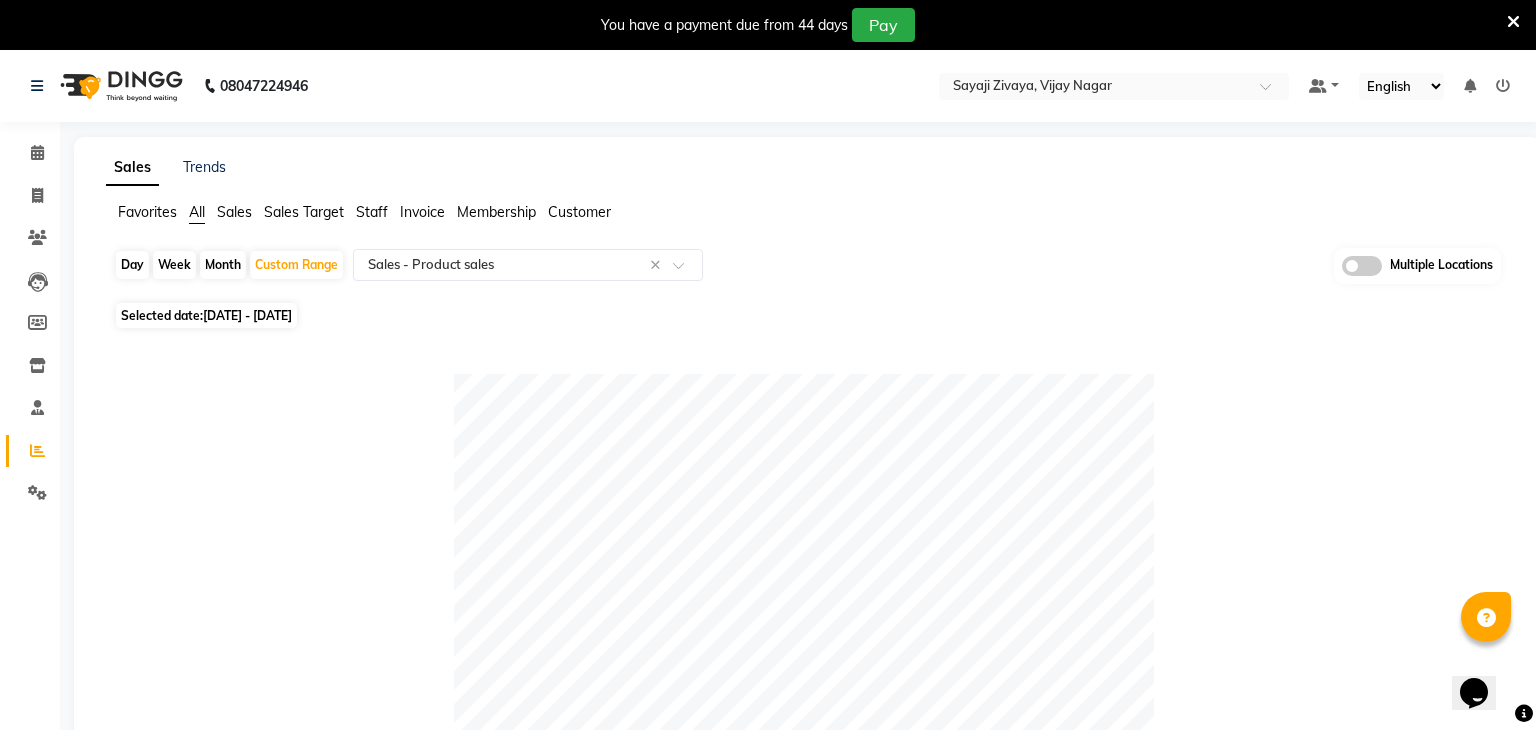 scroll, scrollTop: 0, scrollLeft: 0, axis: both 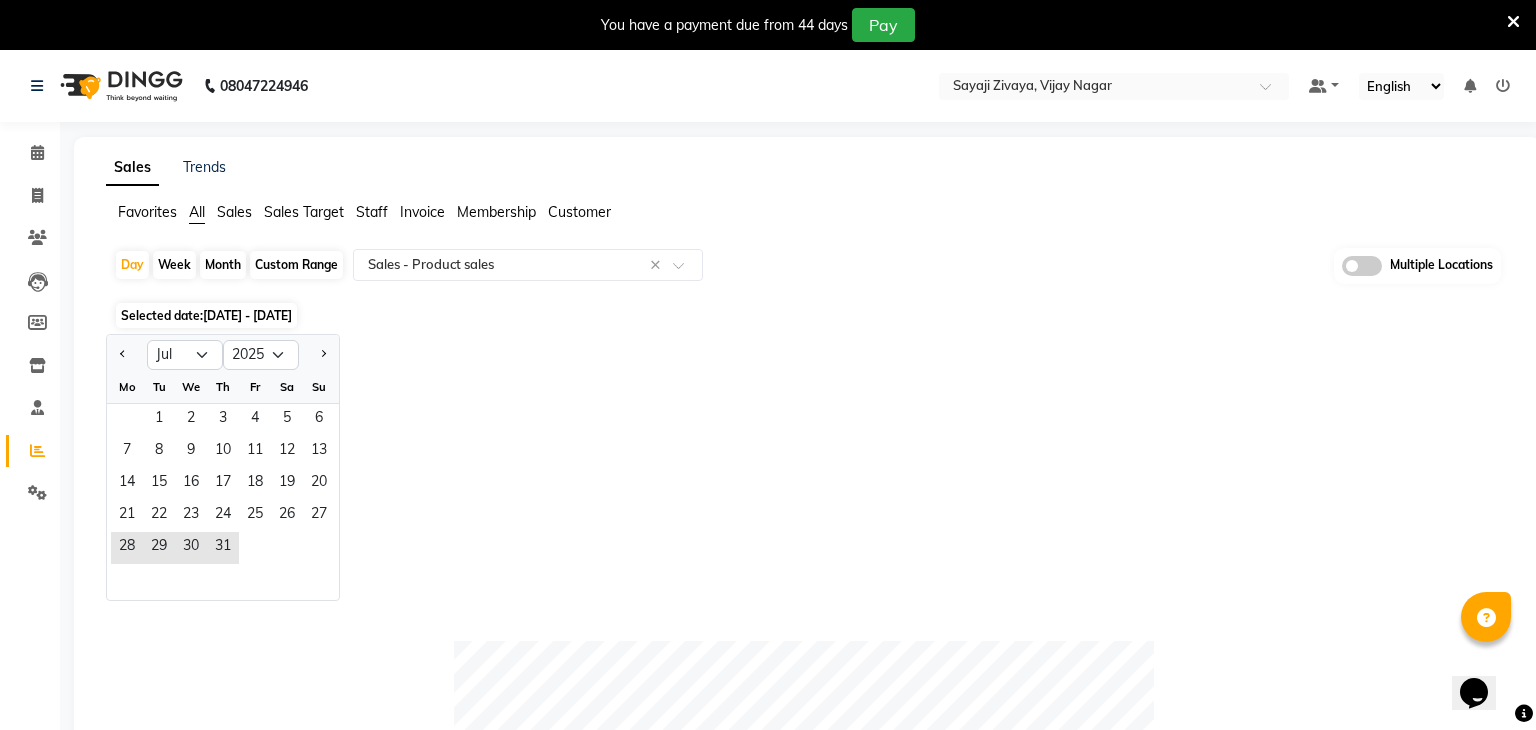 click on "Custom Range" 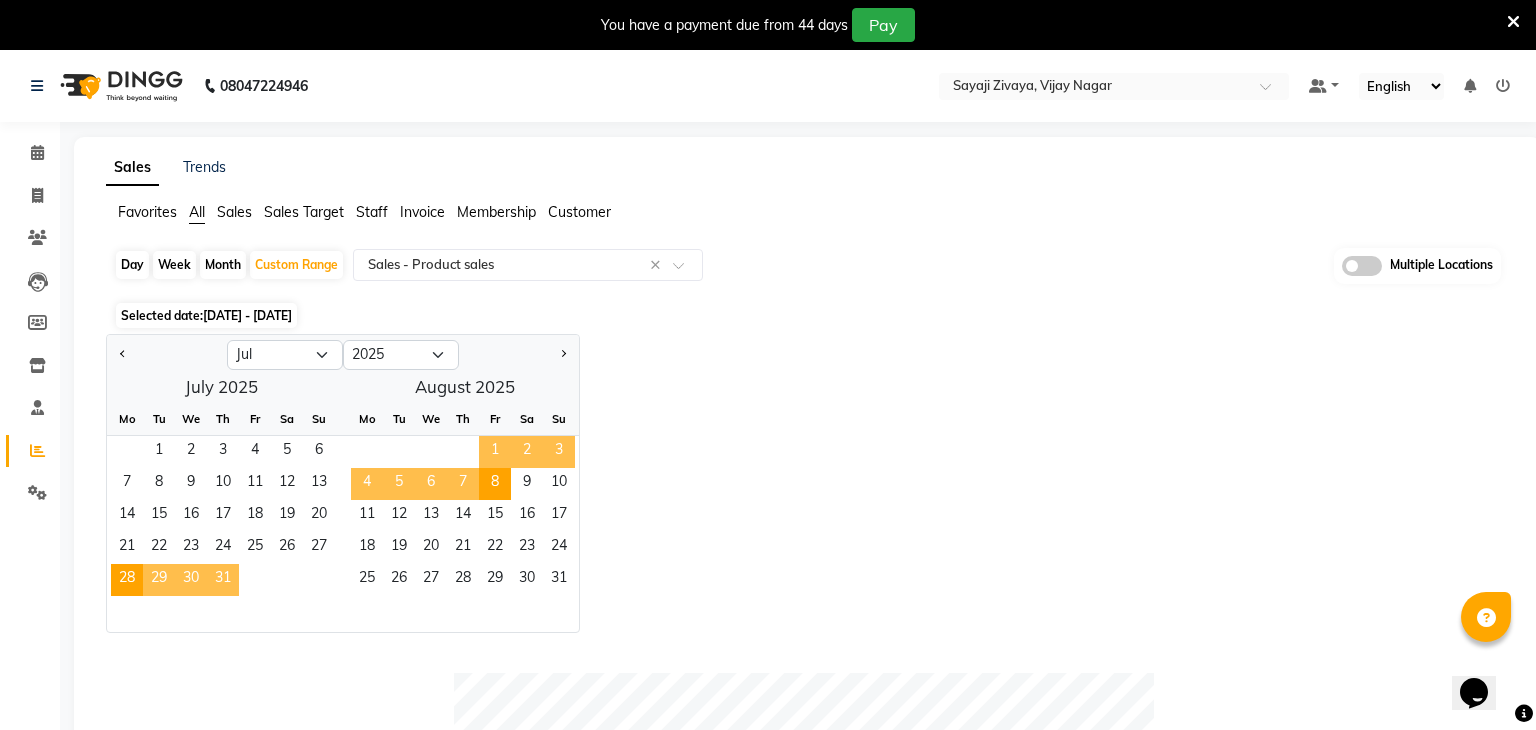 click on "Day" 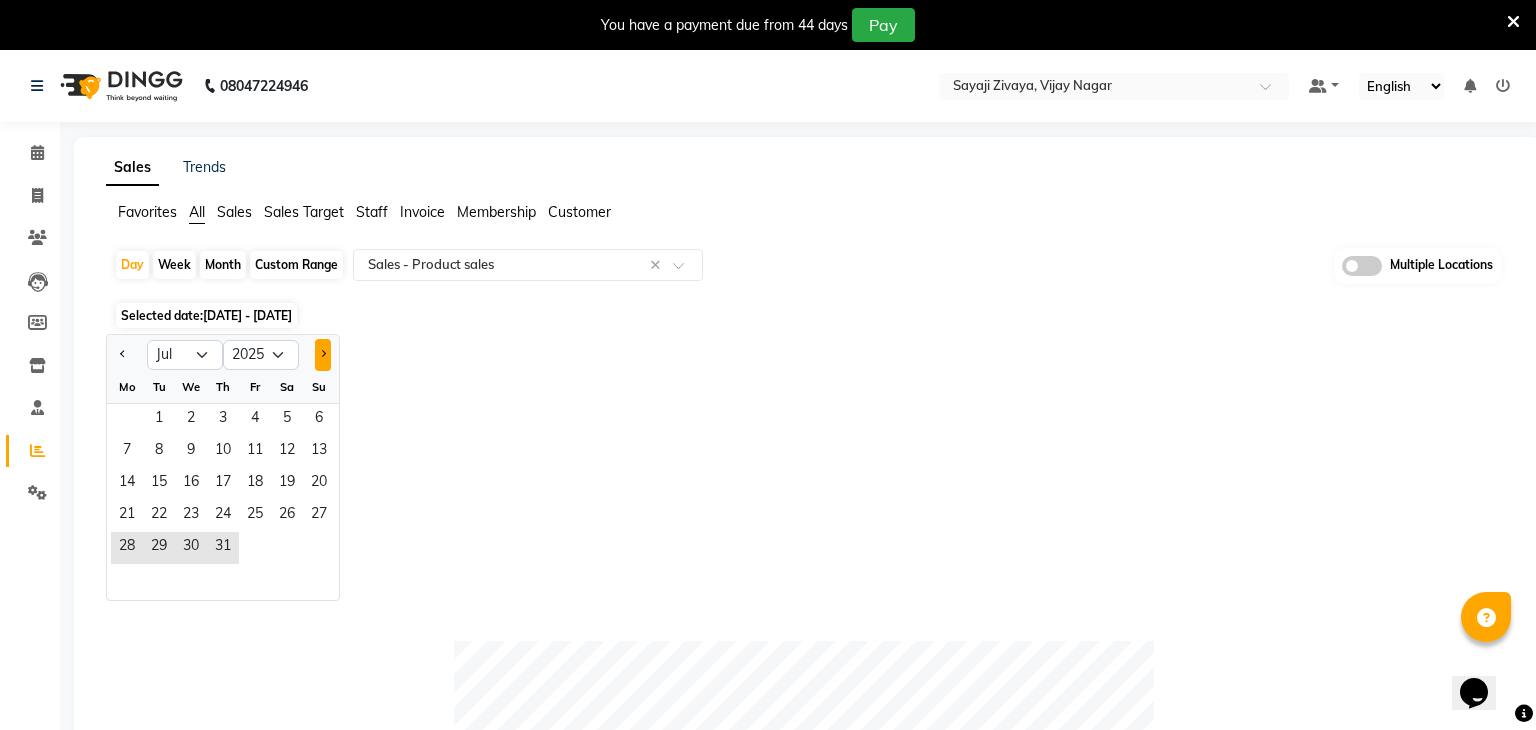 click 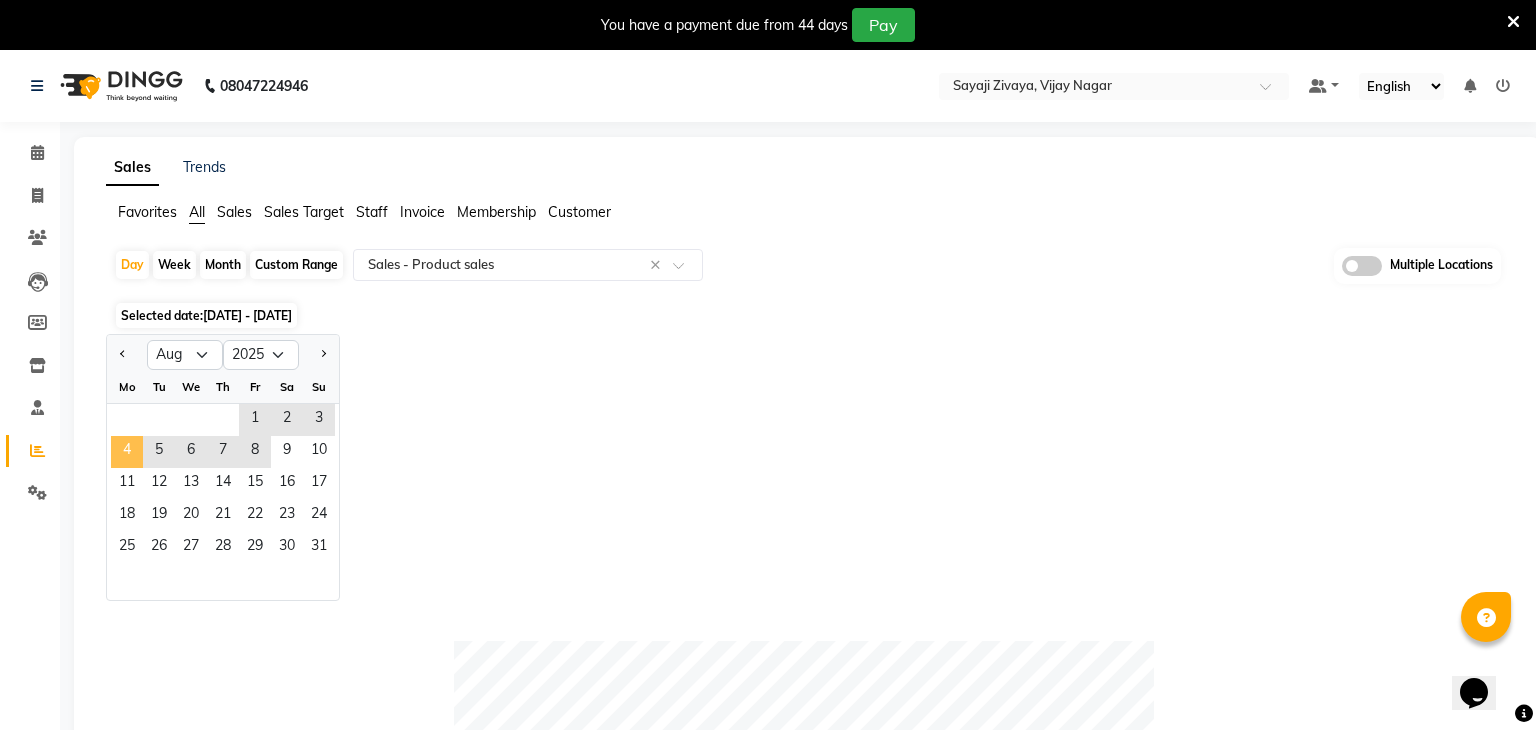 click on "4" 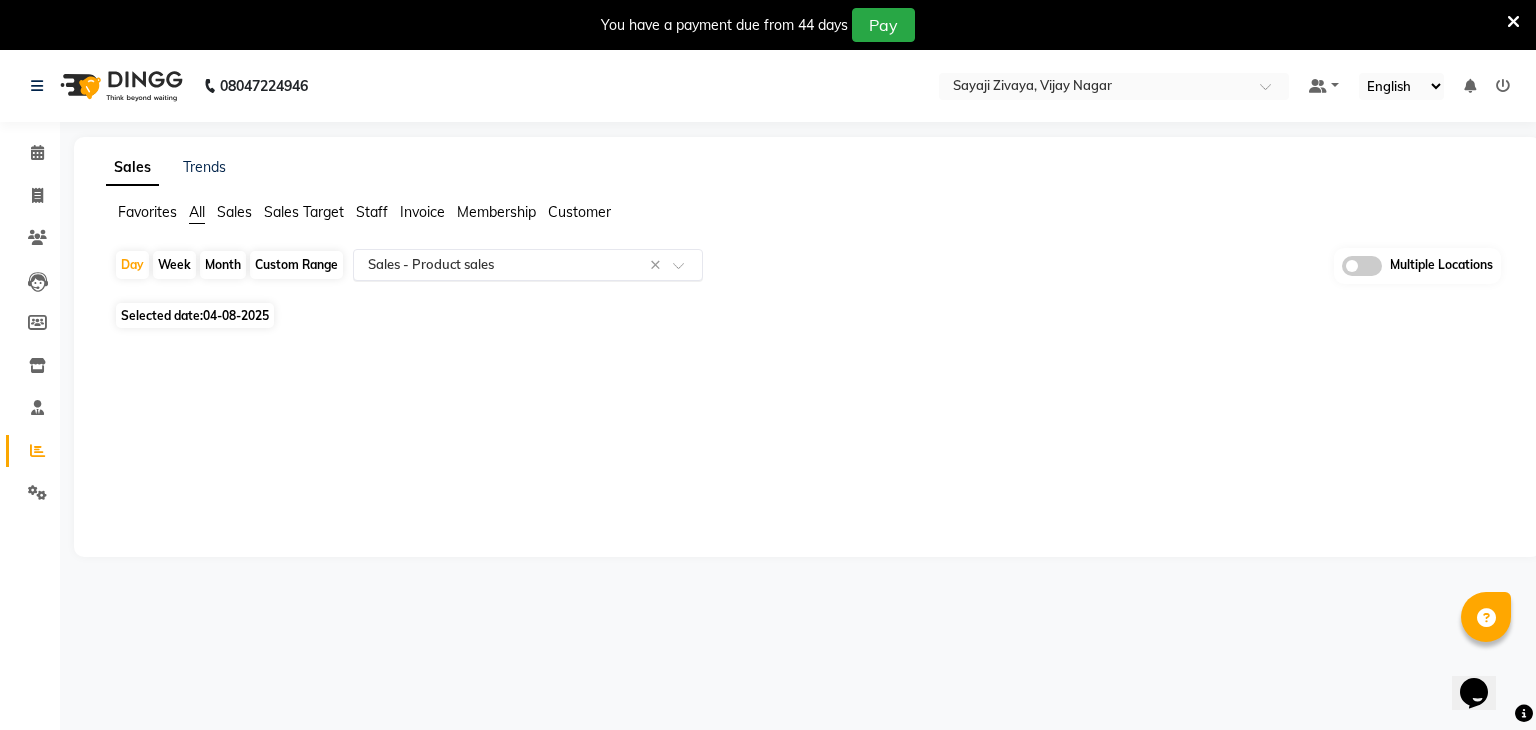 click on "Select Report Type × Sales -  Product sales ×" 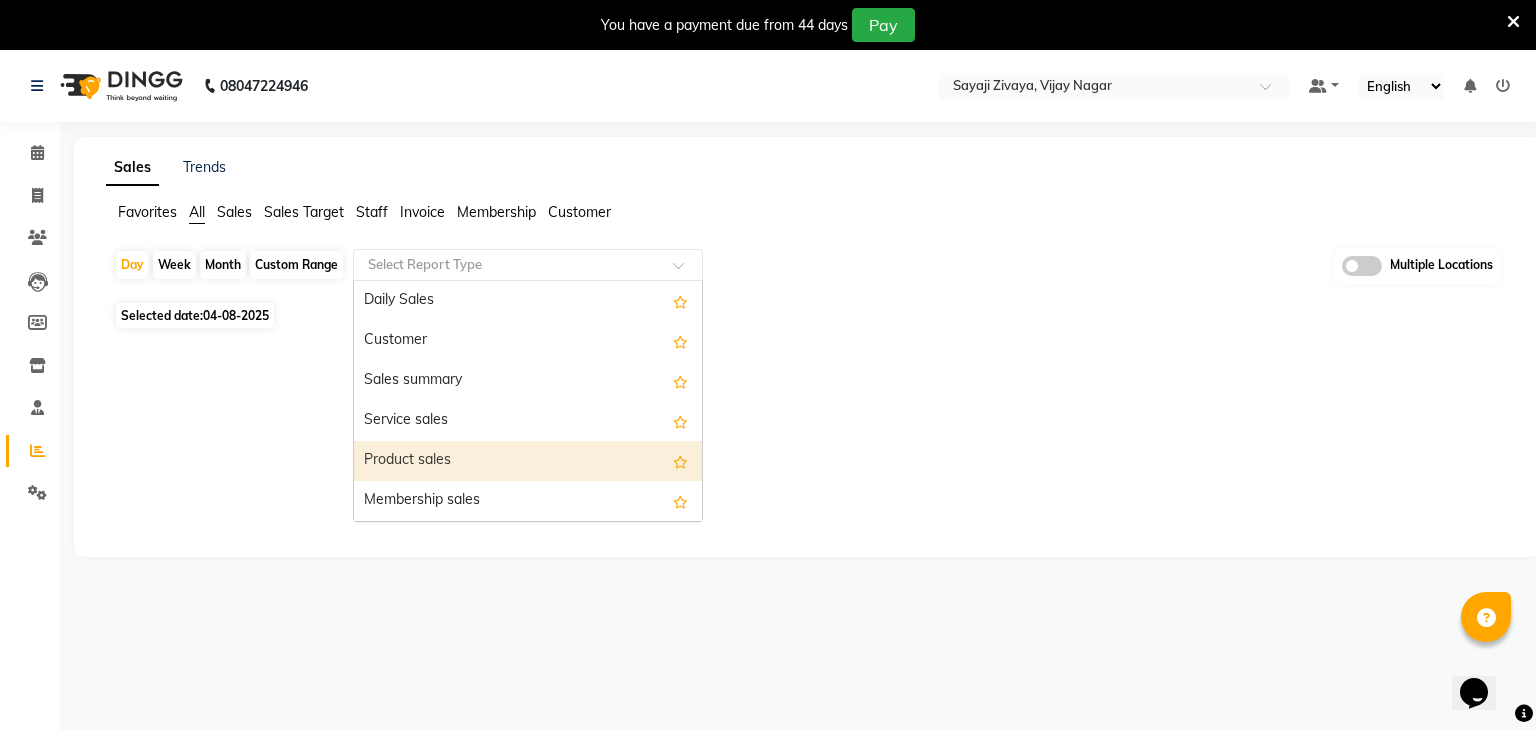 click 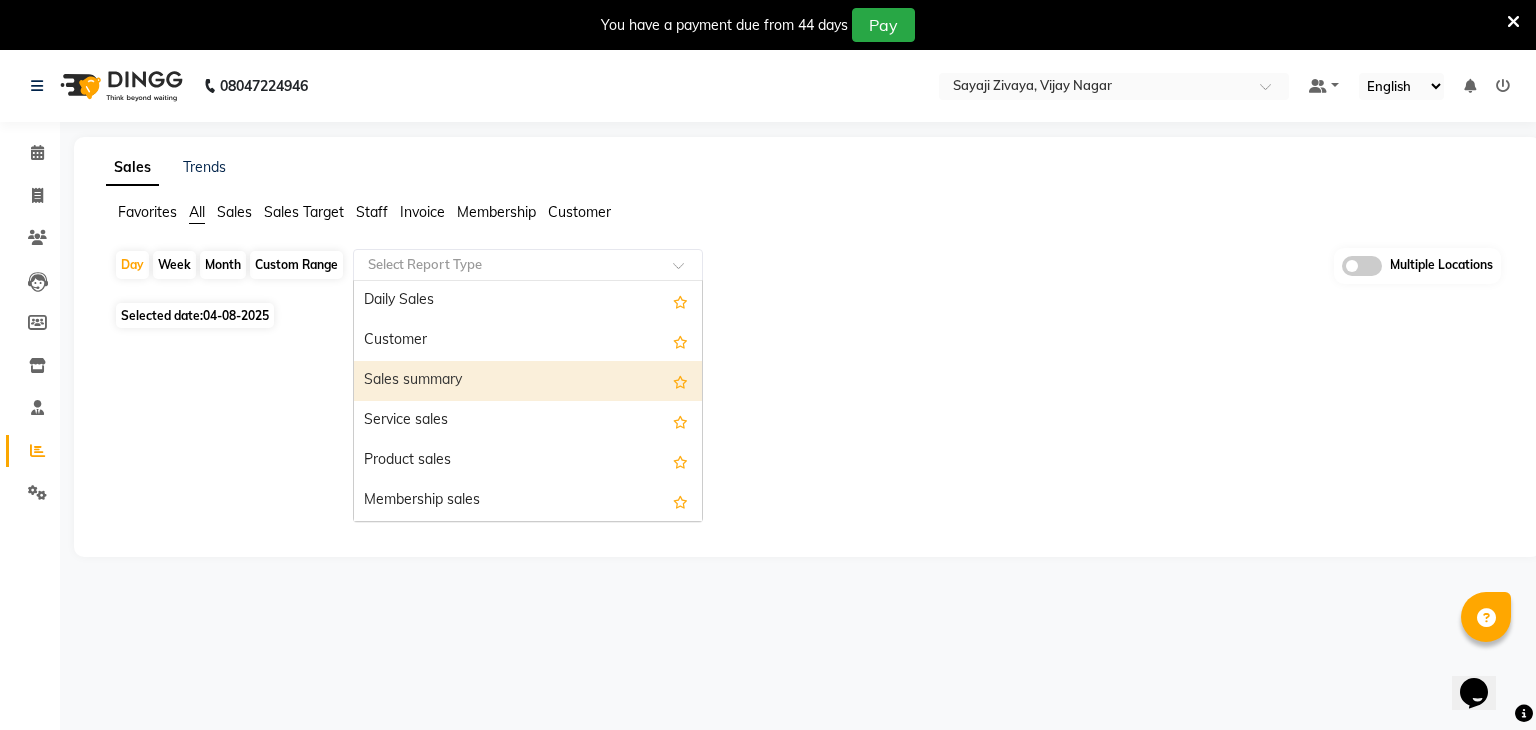 click on "Sales Trends Favorites All Sales Sales Target Staff Invoice Membership Customer  Day   Week   Month   Custom Range  Select Report Type  Daily Sales   Customer   Sales summary   Service sales   Product sales   Membership sales   Package sales   Prepaid sales   Voucher sales   Payment mode   Service by category   Sales by center   Gift card sales   Business Analysis   Backline Transaction Log Summary   Backline Transaction Log   Collection By Date   Staff summary   Staff by product   Staff by customer service   Staff by customer   Staff performance summary   Invoice   Tax invoice   Invoice Item wise   HSN/SAC Code wise tax report   Tax summary   Dues Received Report   Active packages   Expired packages   GST Report   Fee Summary   Cross Sell / Up sell Report   Appointments   Wallet balance   Lead source summary   Customer lead sources   Customer referral summary   Customer service margin   Customer product consumption margin   Customer Points Summary   Customer Points Detail   New Customers   Online Bookings" 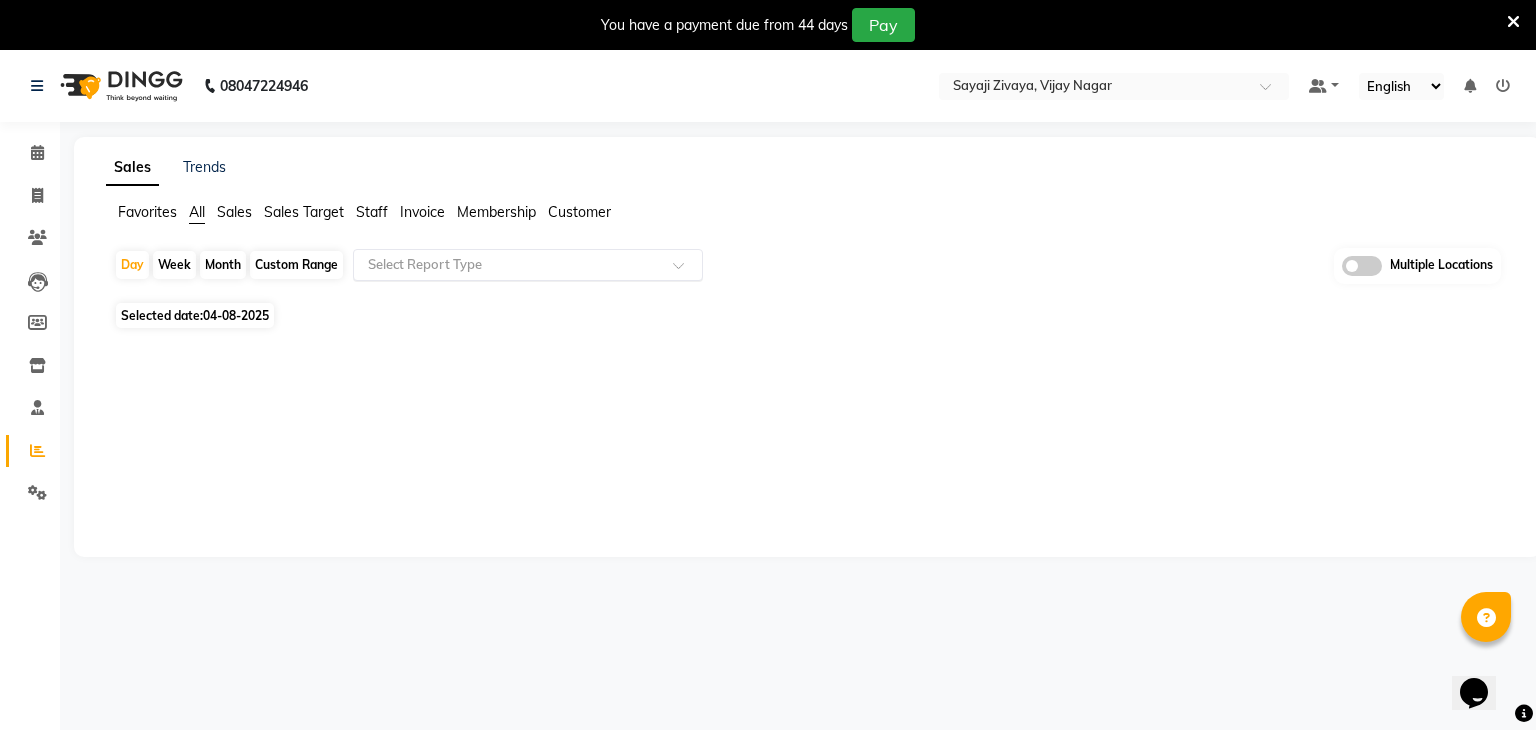 click 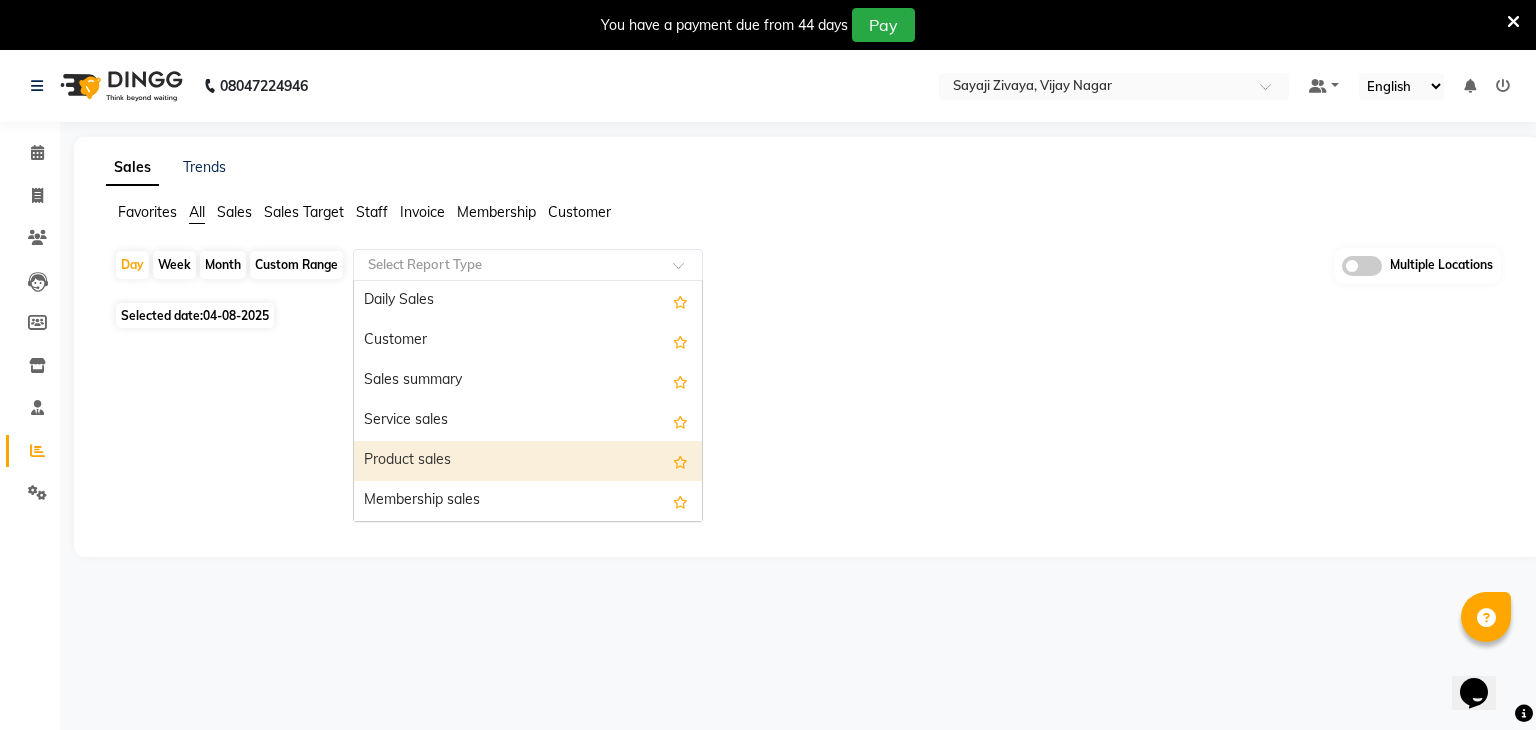 click on "Product sales" at bounding box center (528, 461) 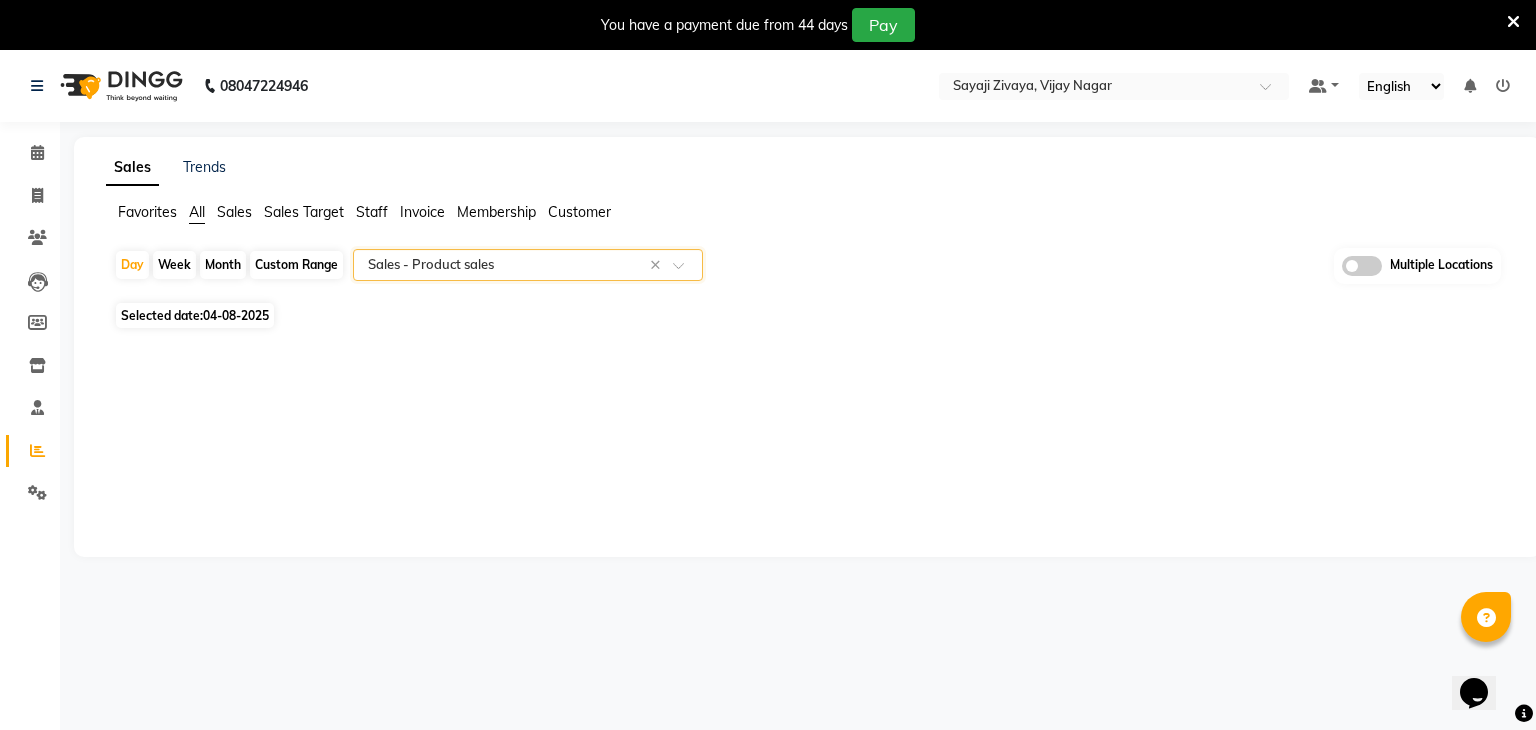 click 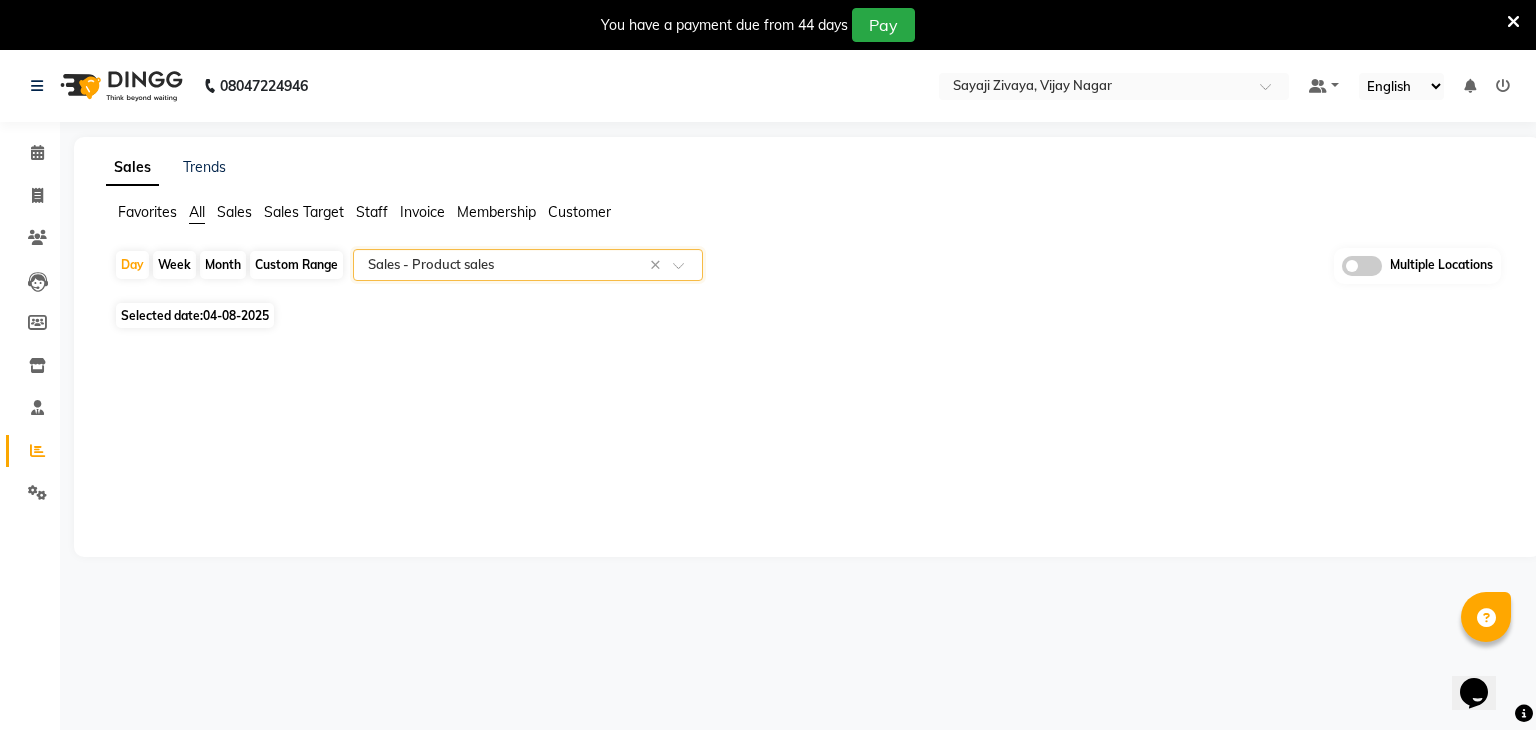 click 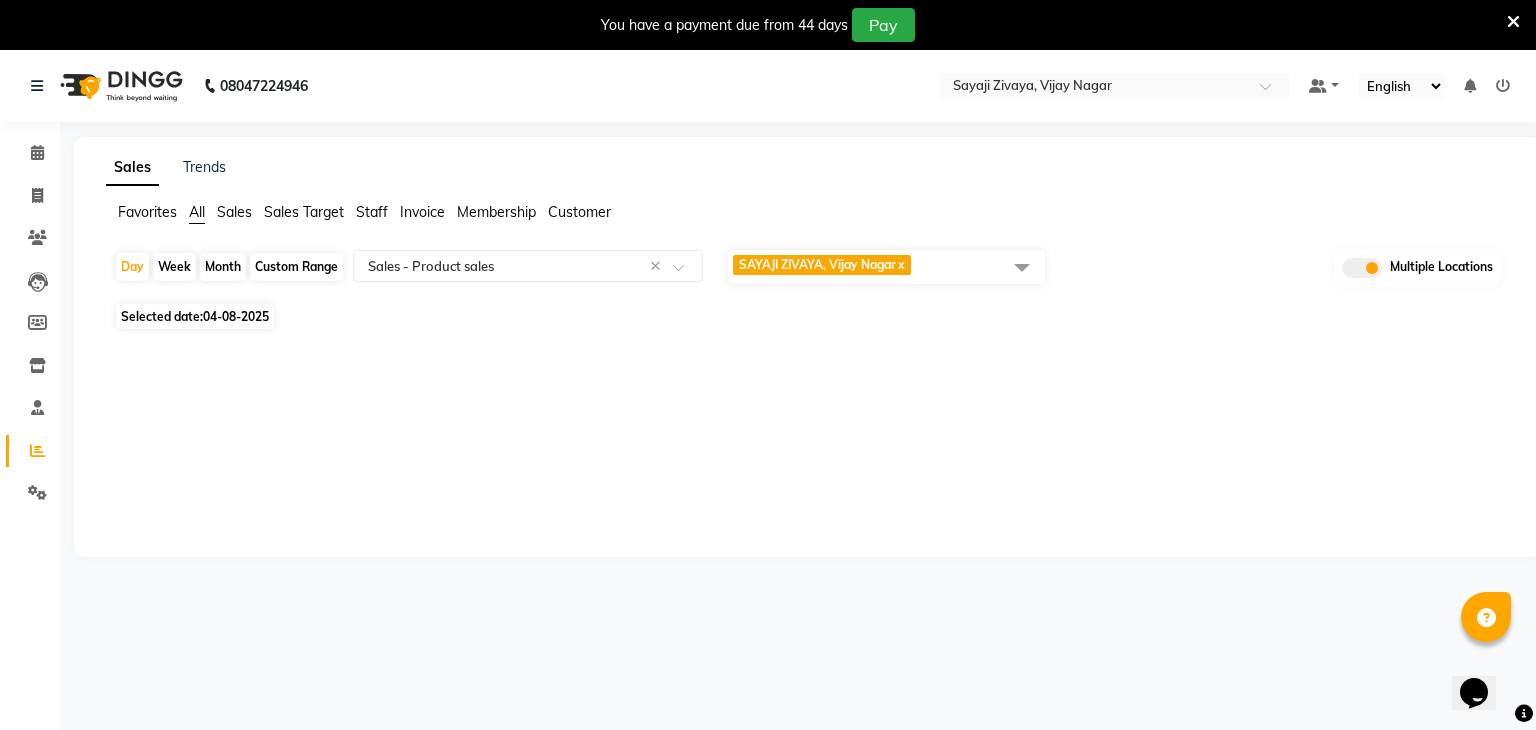 click on "[ORGANIZATION] [PERSON], [CITY]  x" 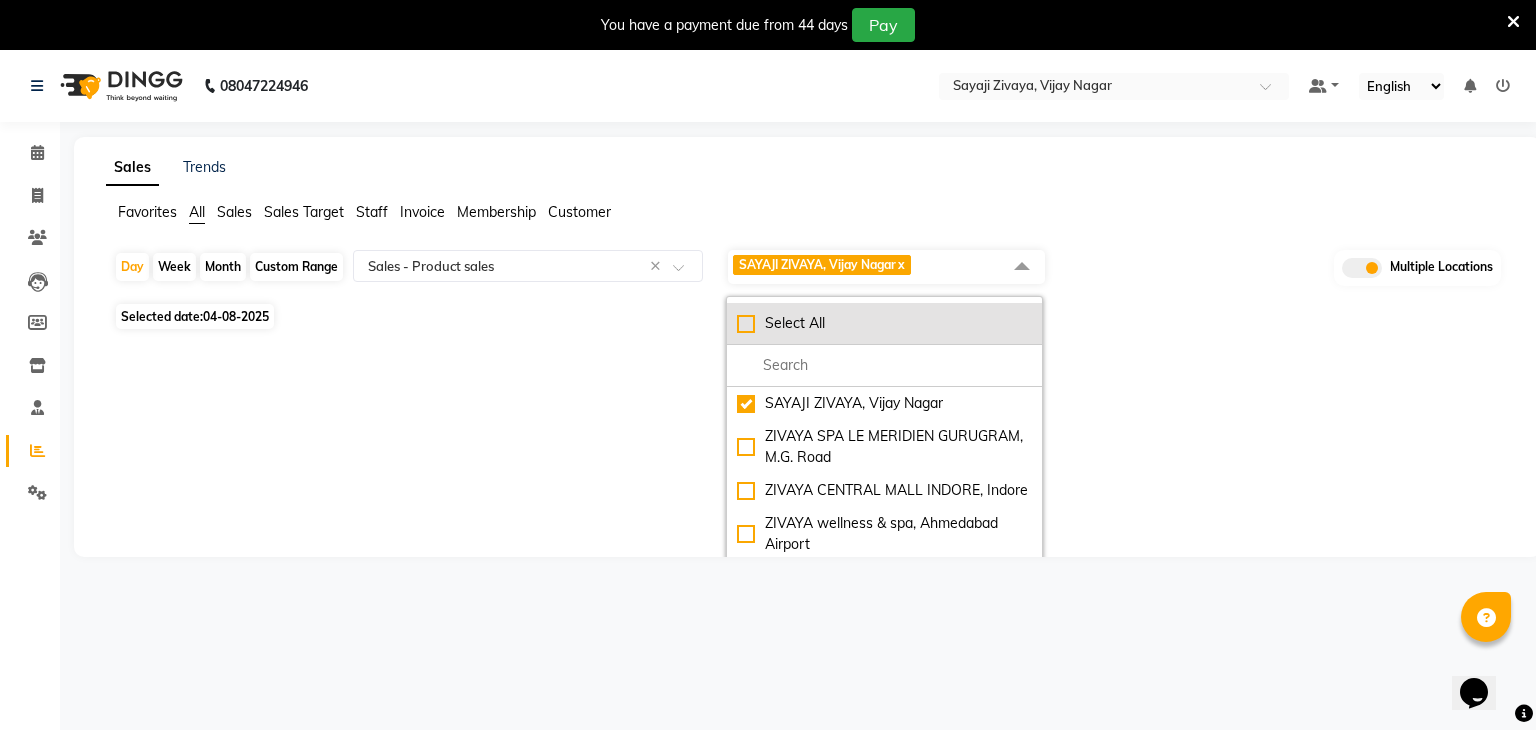 click on "Select All" 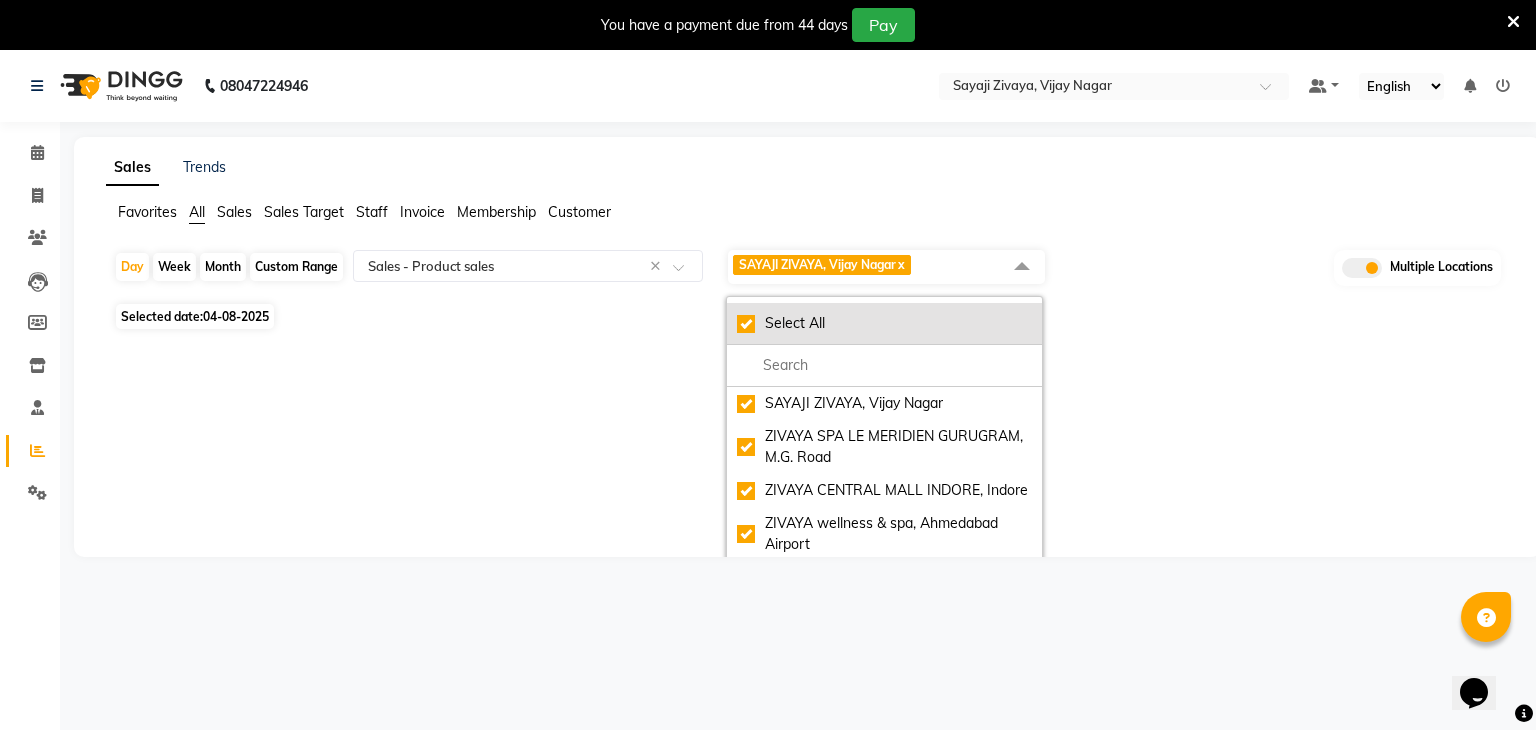 checkbox on "true" 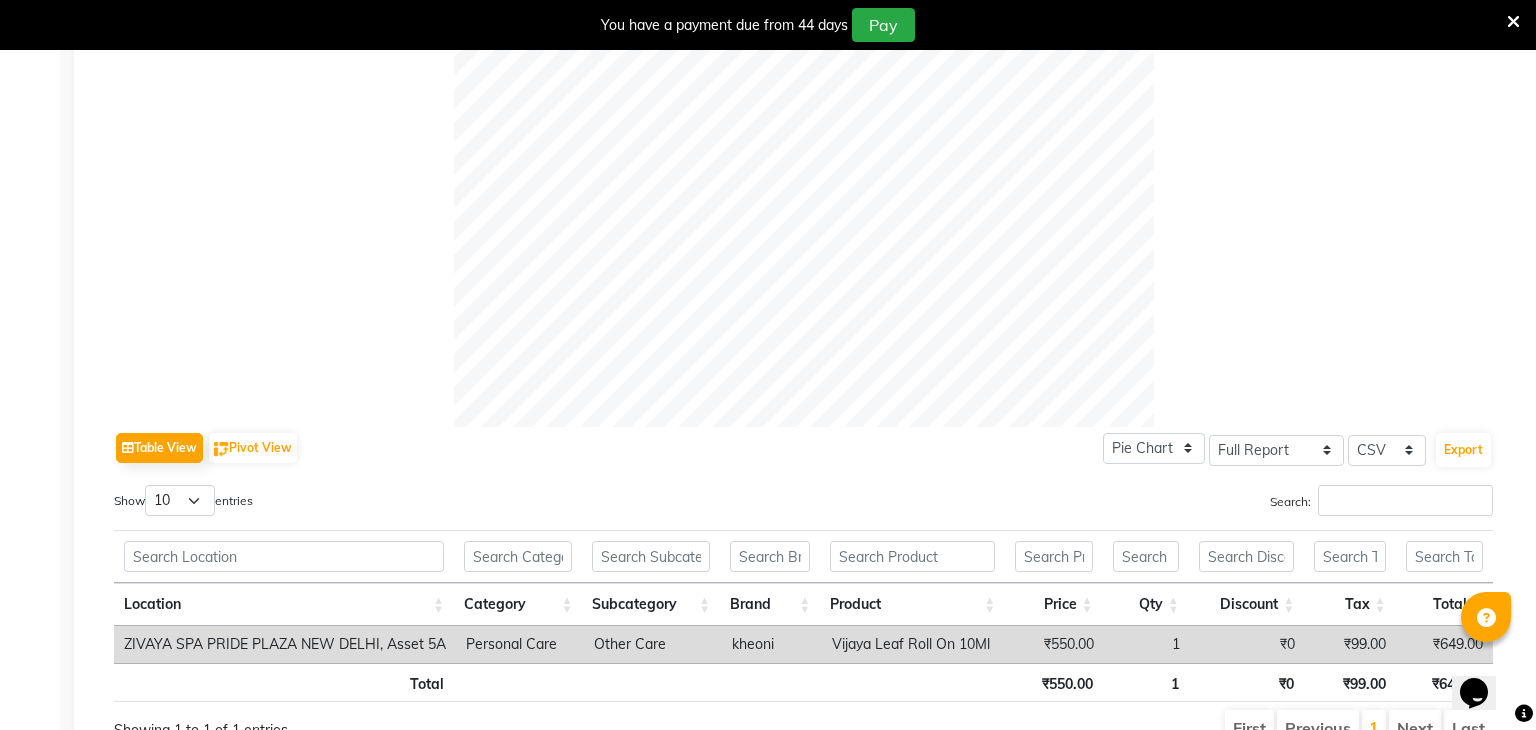 scroll, scrollTop: 731, scrollLeft: 0, axis: vertical 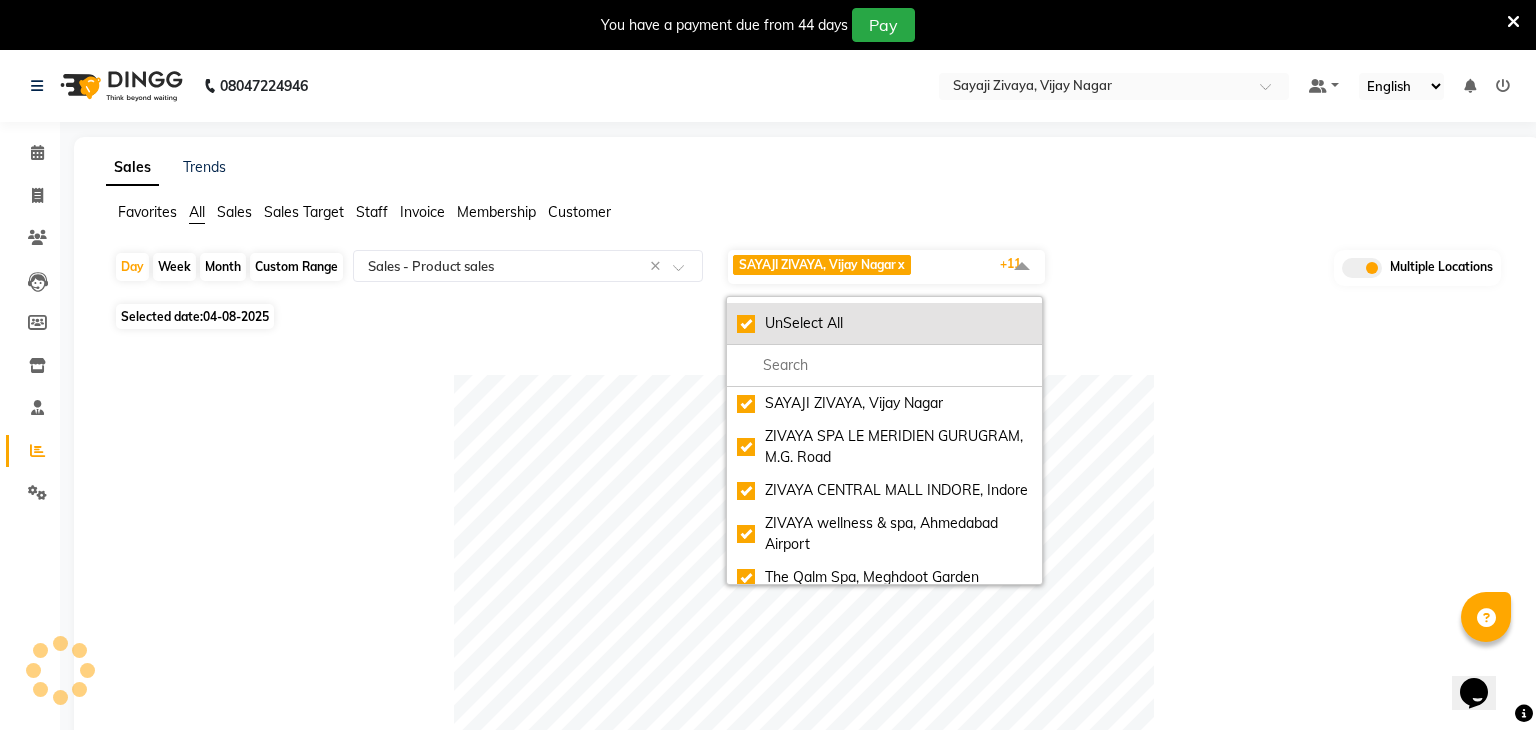 click on "UnSelect All" 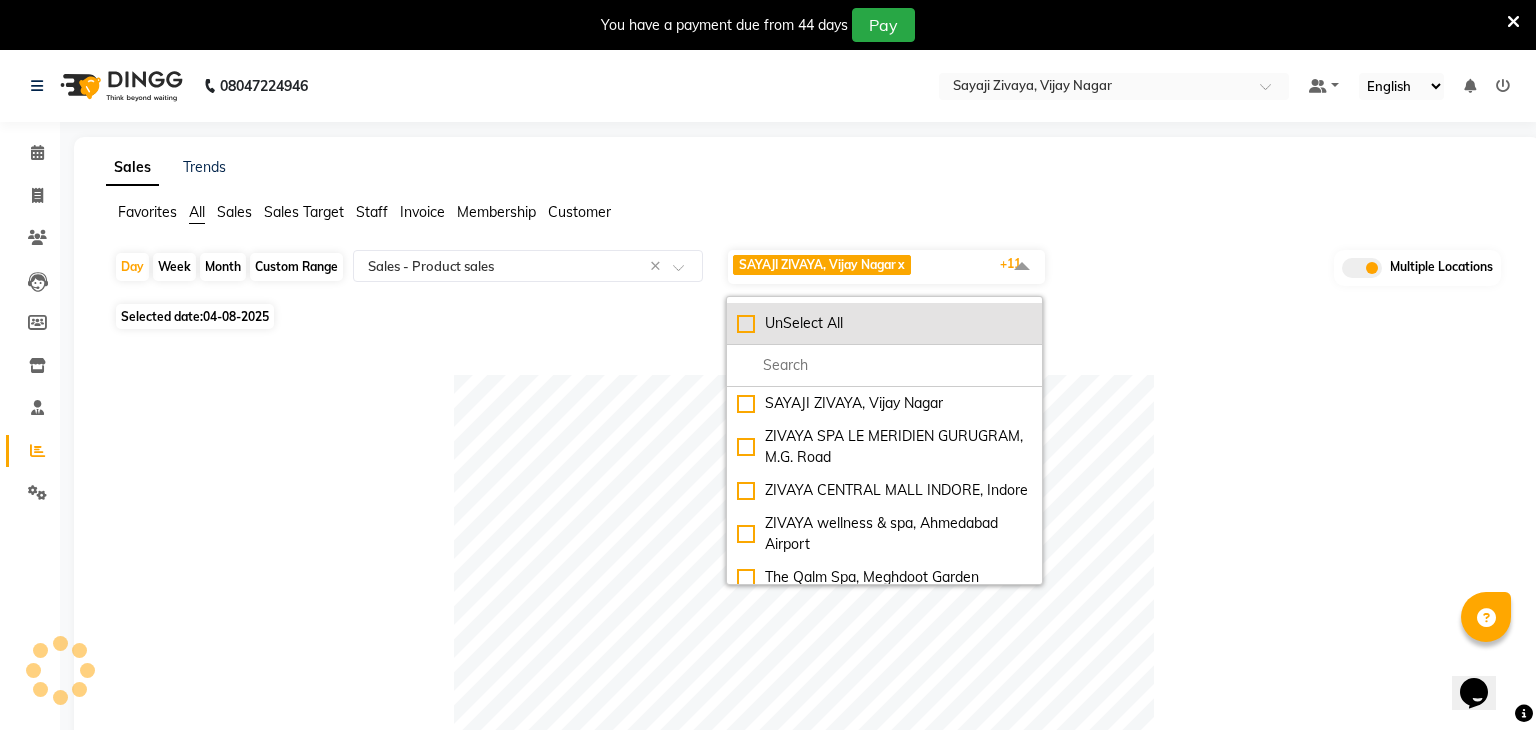 checkbox on "false" 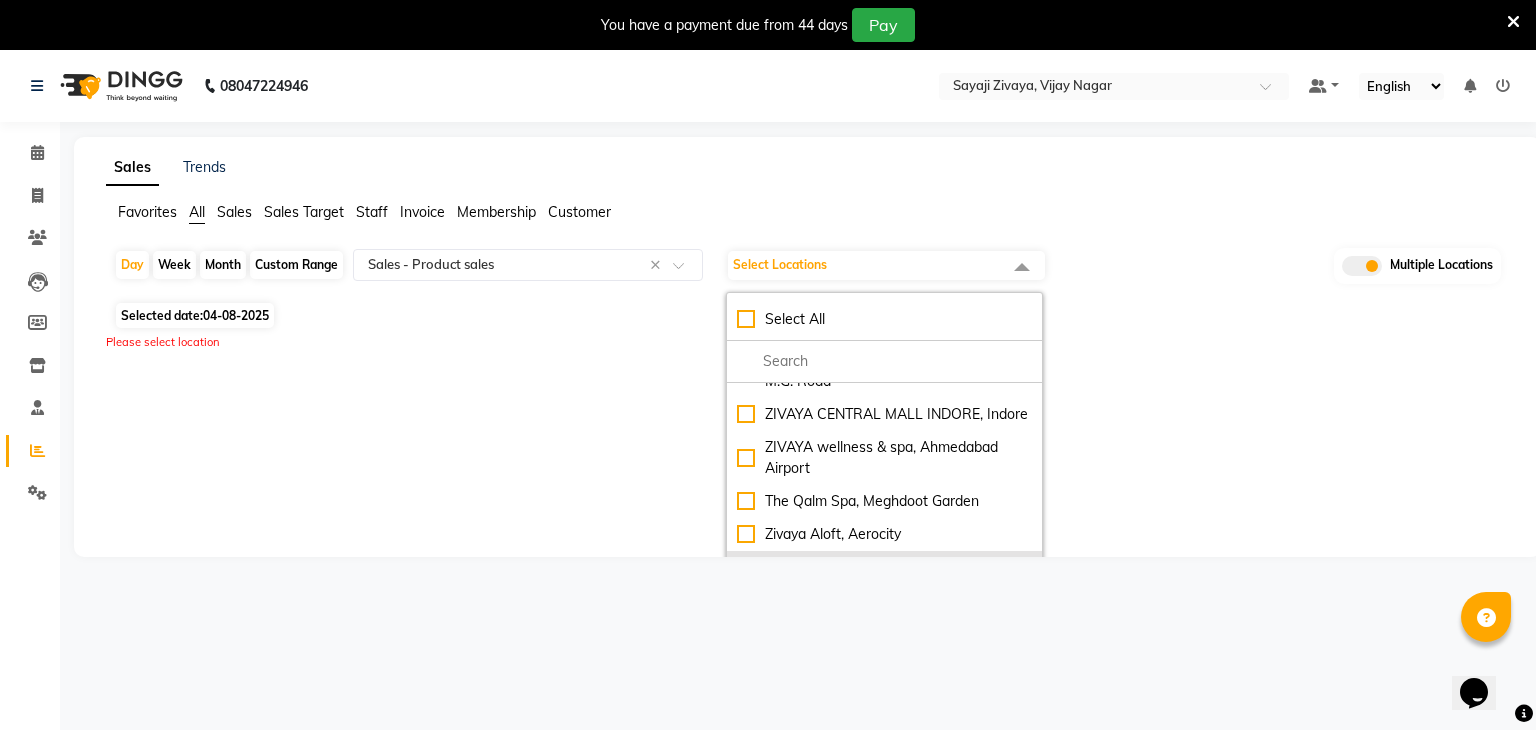 scroll, scrollTop: 325, scrollLeft: 0, axis: vertical 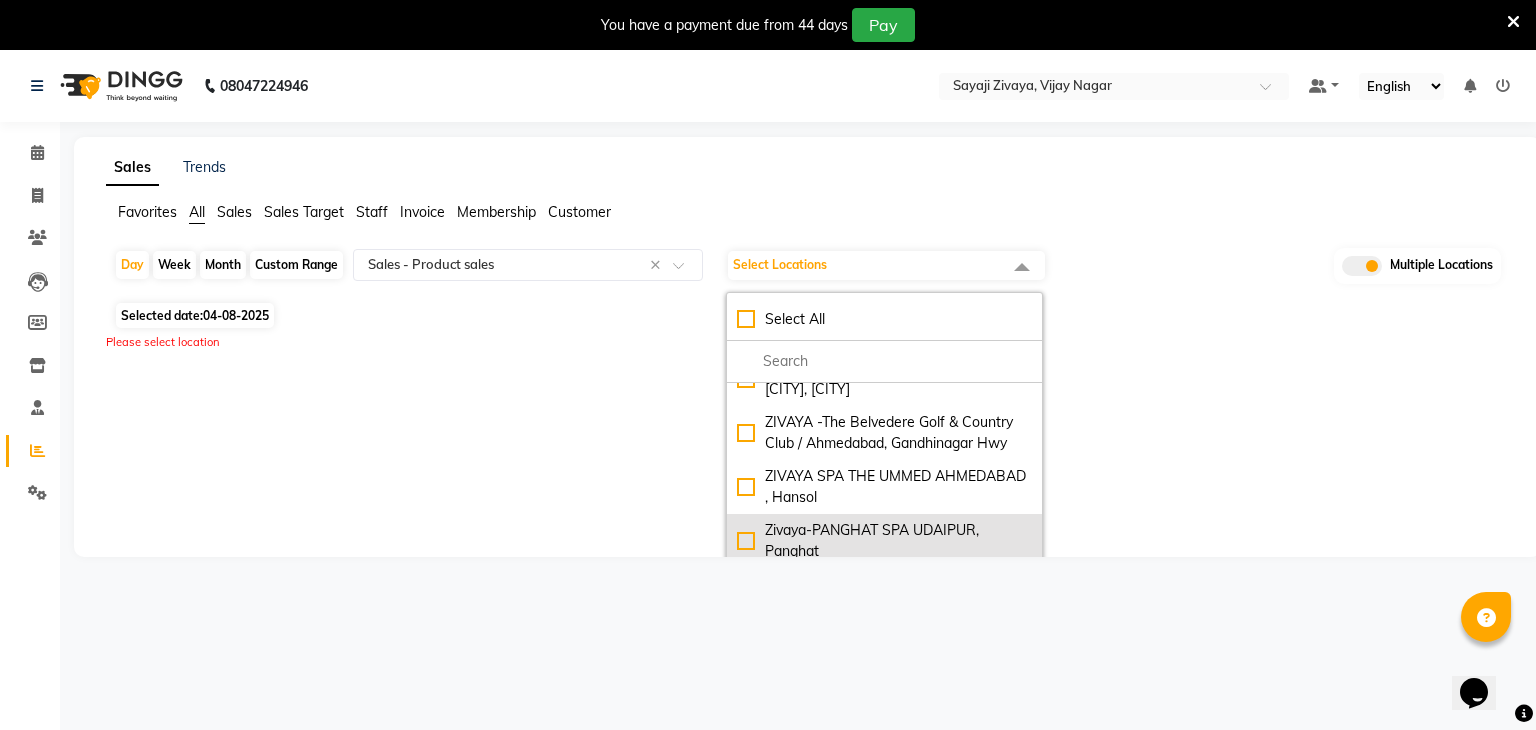 click on "Zivaya-PANGHAT SPA UDAIPUR, Panghat" 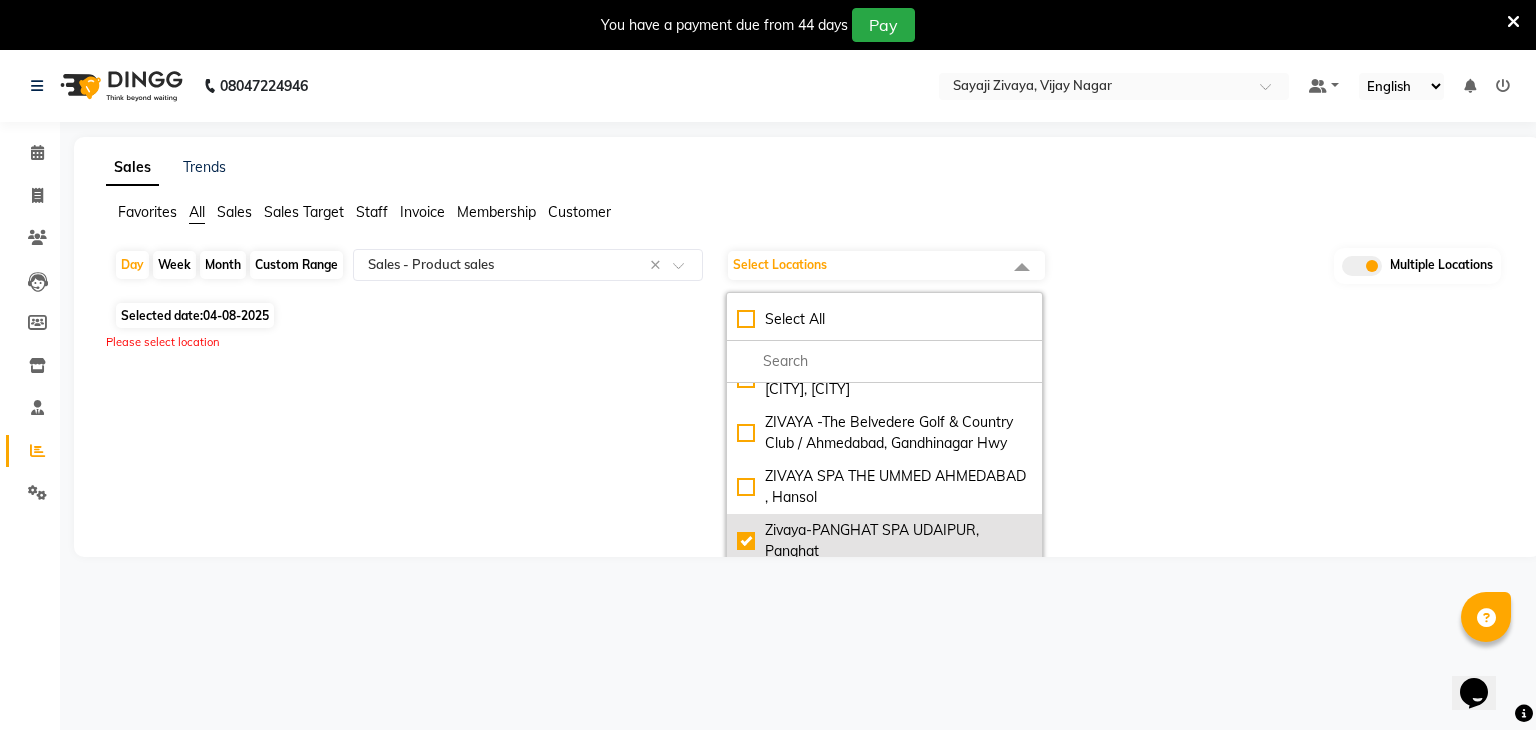 checkbox on "true" 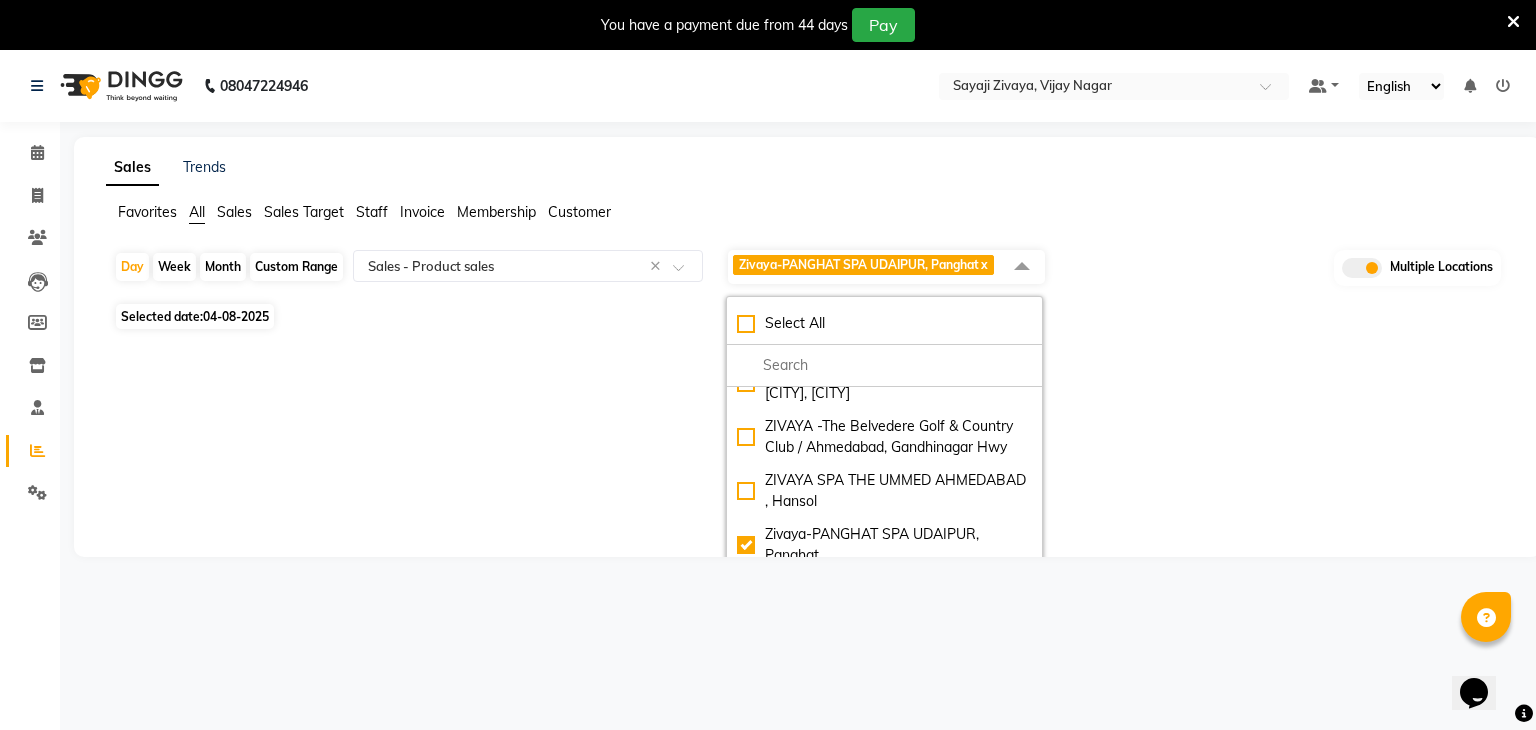 click on "04-08-2025" 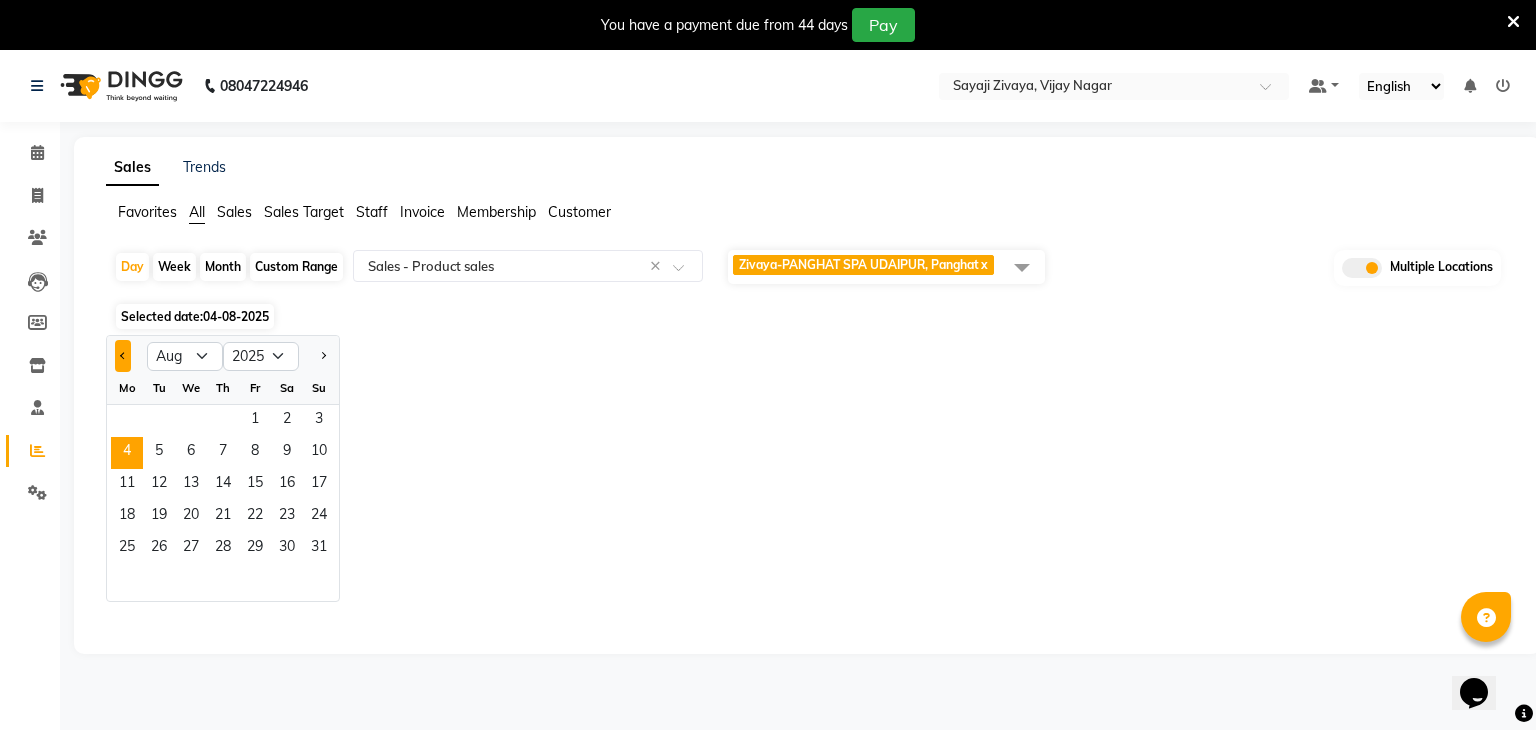 click 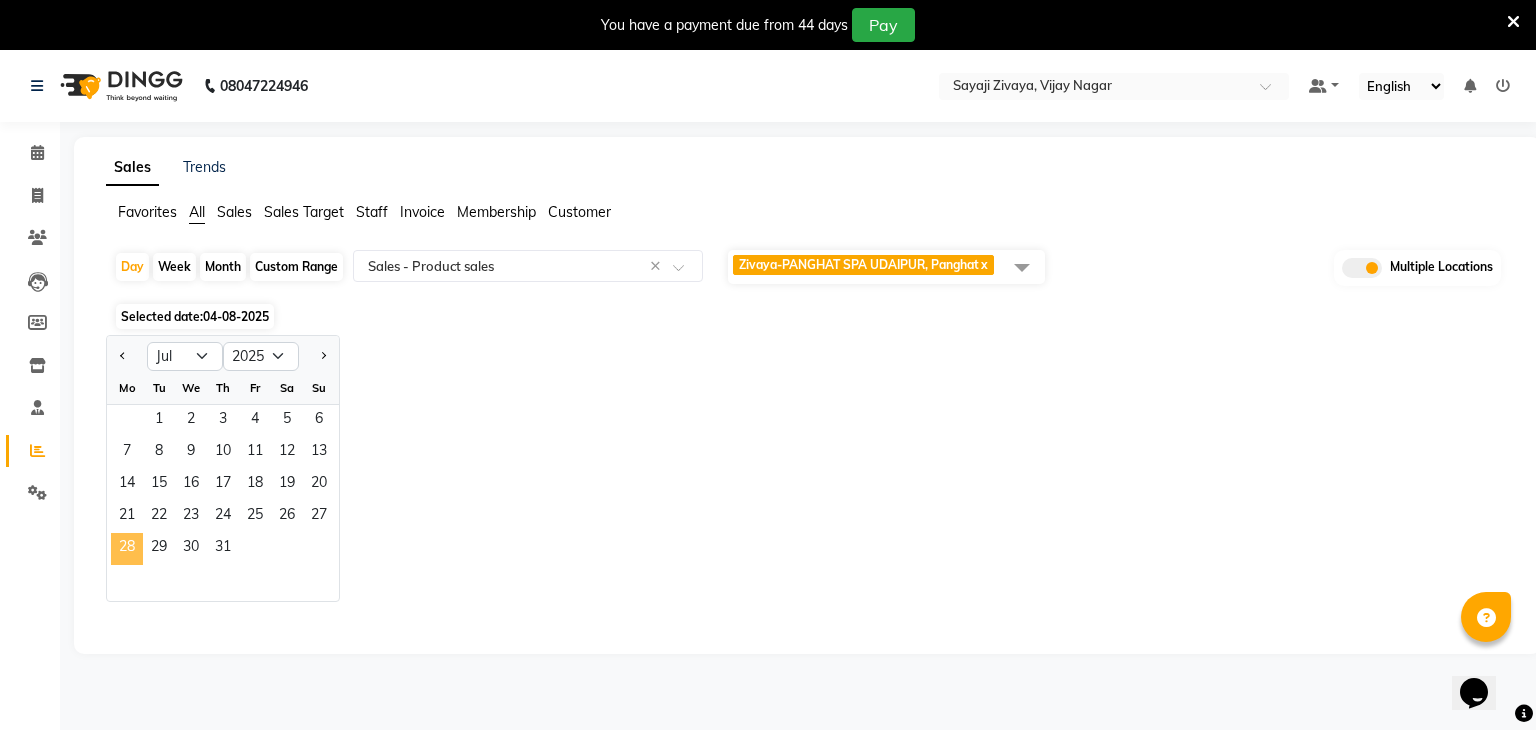 click on "28" 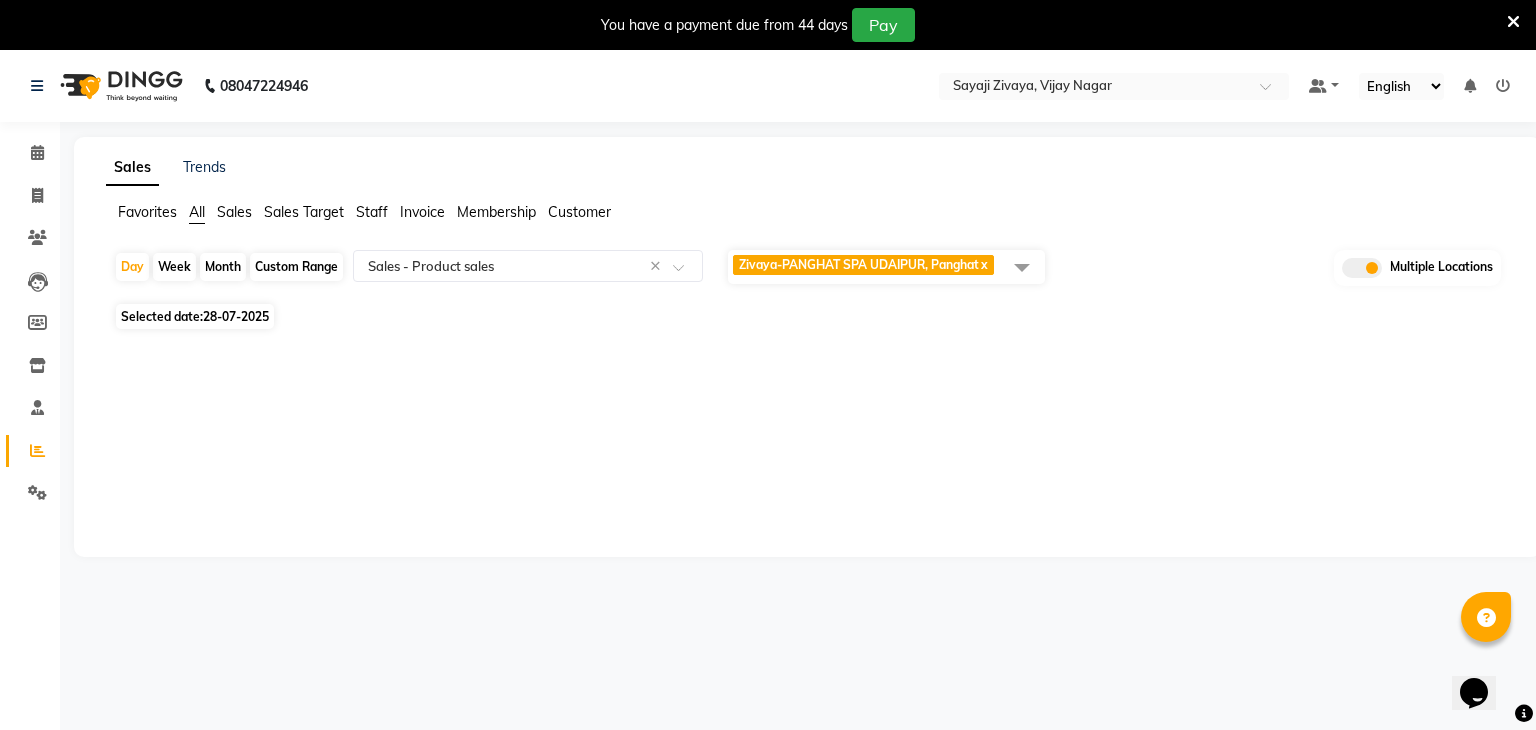 click on "28-07-2025" 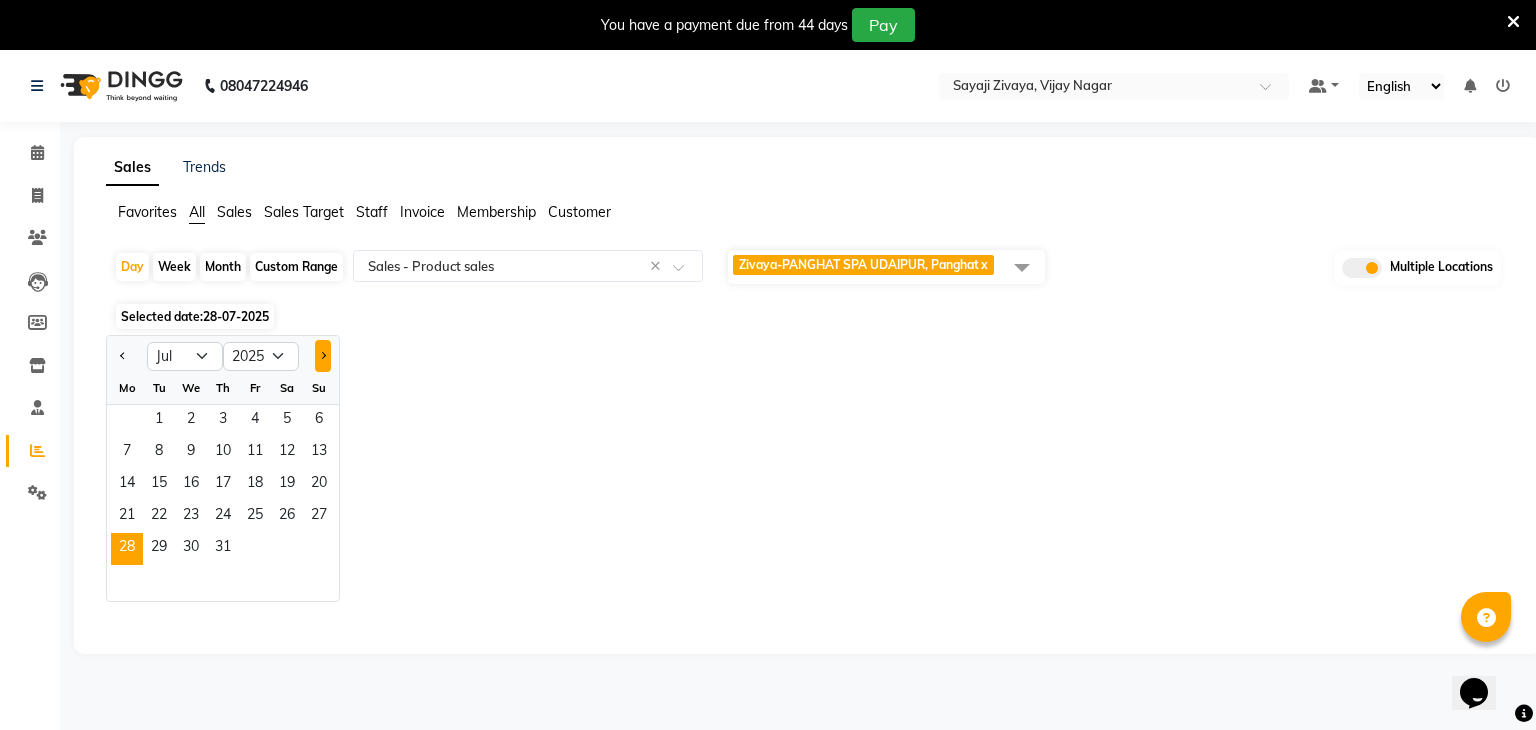 click 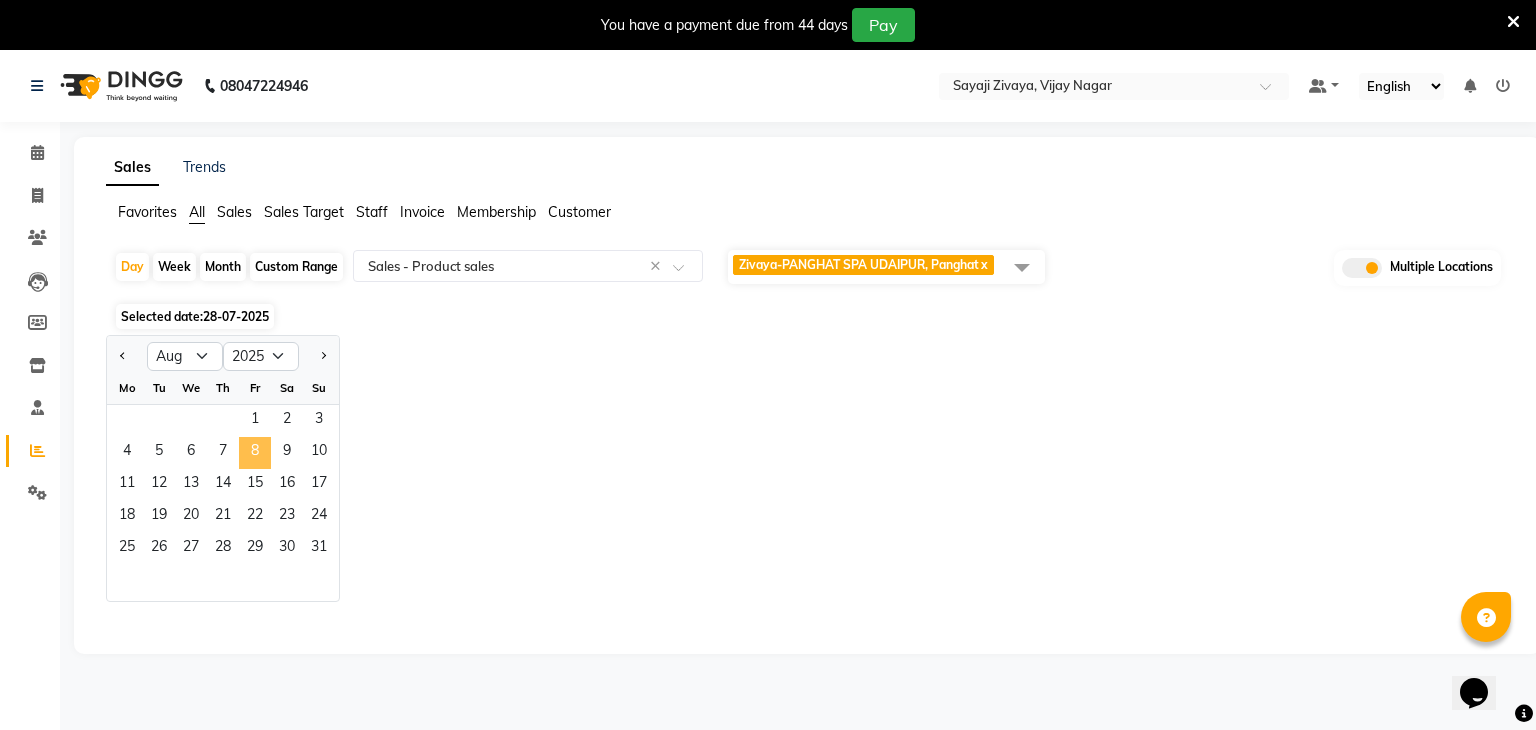 click on "8" 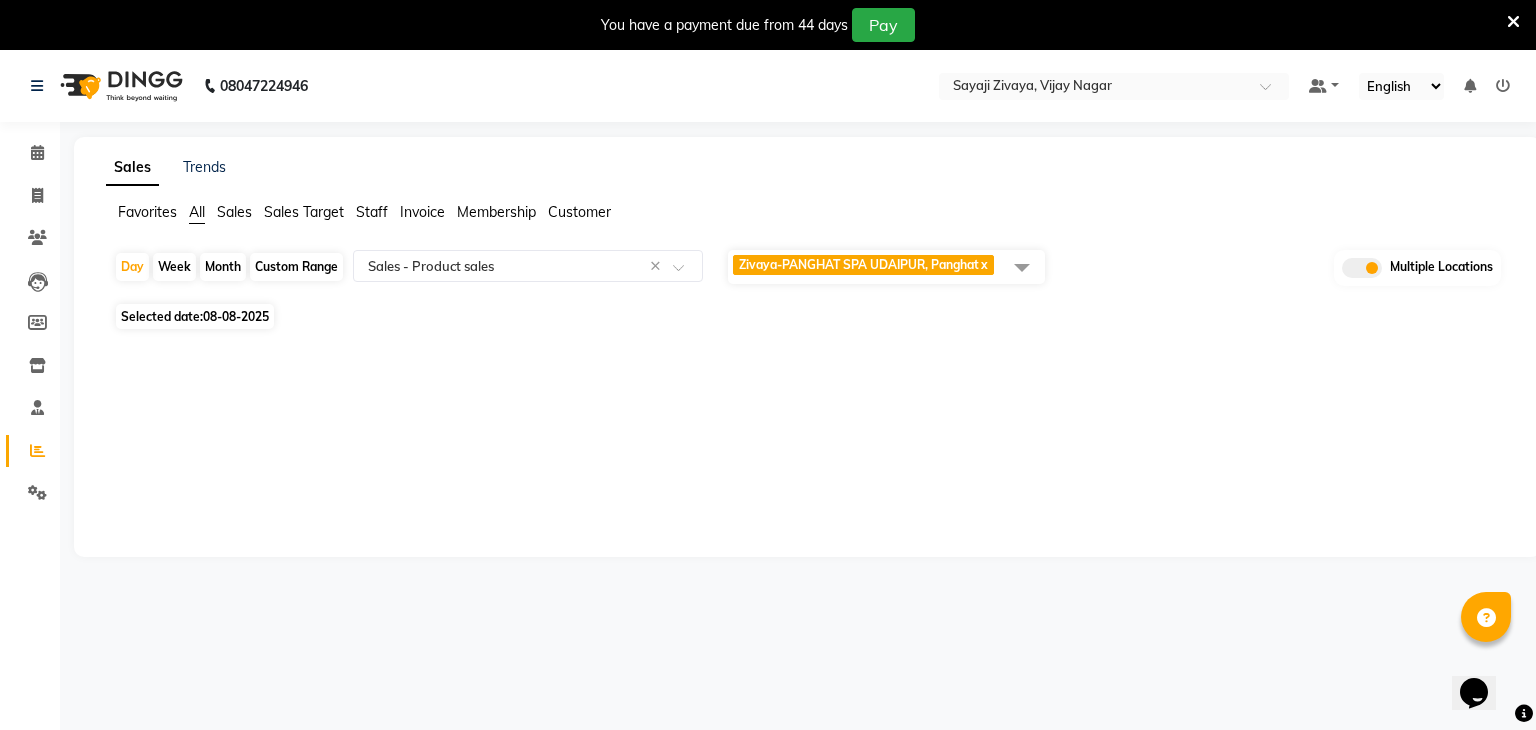 scroll, scrollTop: 50, scrollLeft: 0, axis: vertical 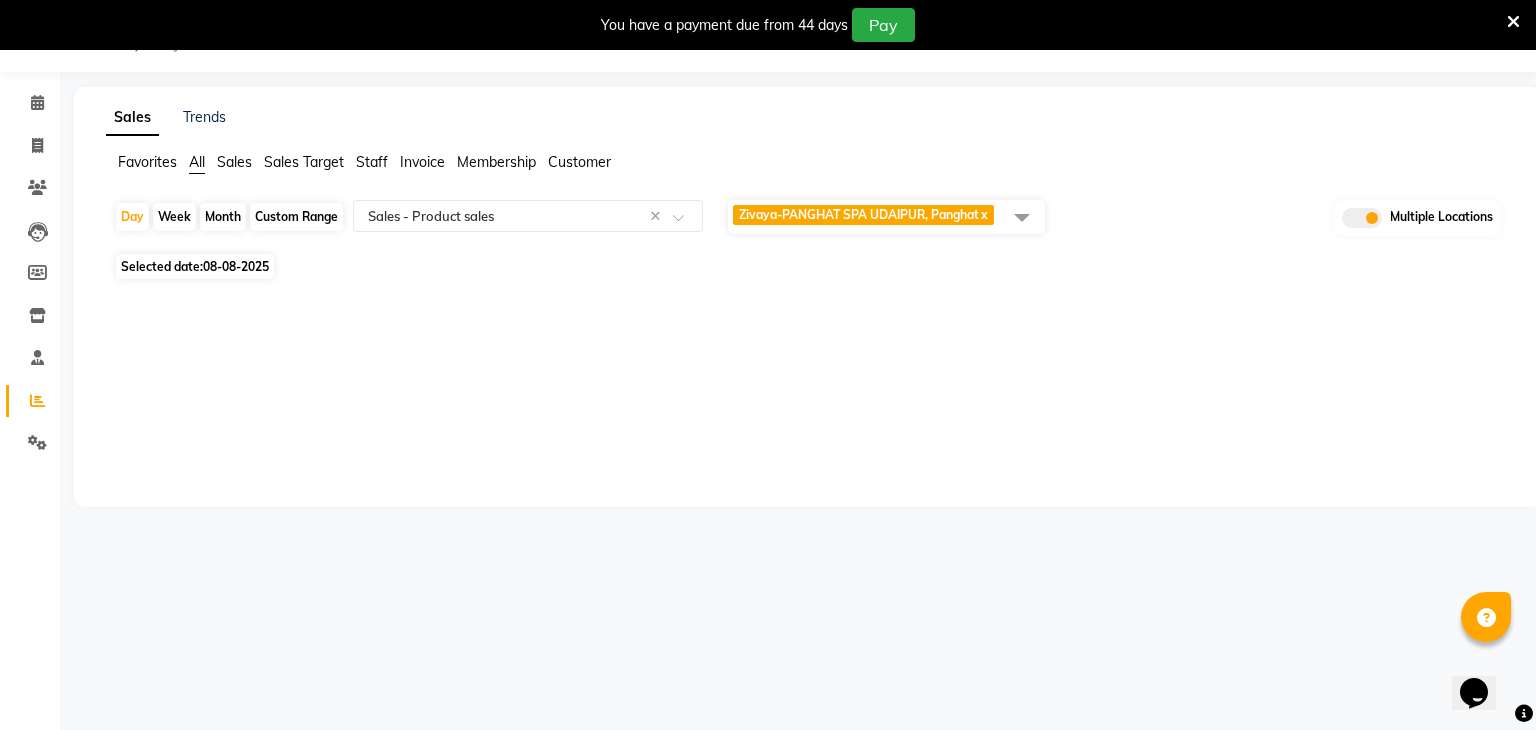 click on "Zivaya-PANGHAT SPA UDAIPUR, Panghat" 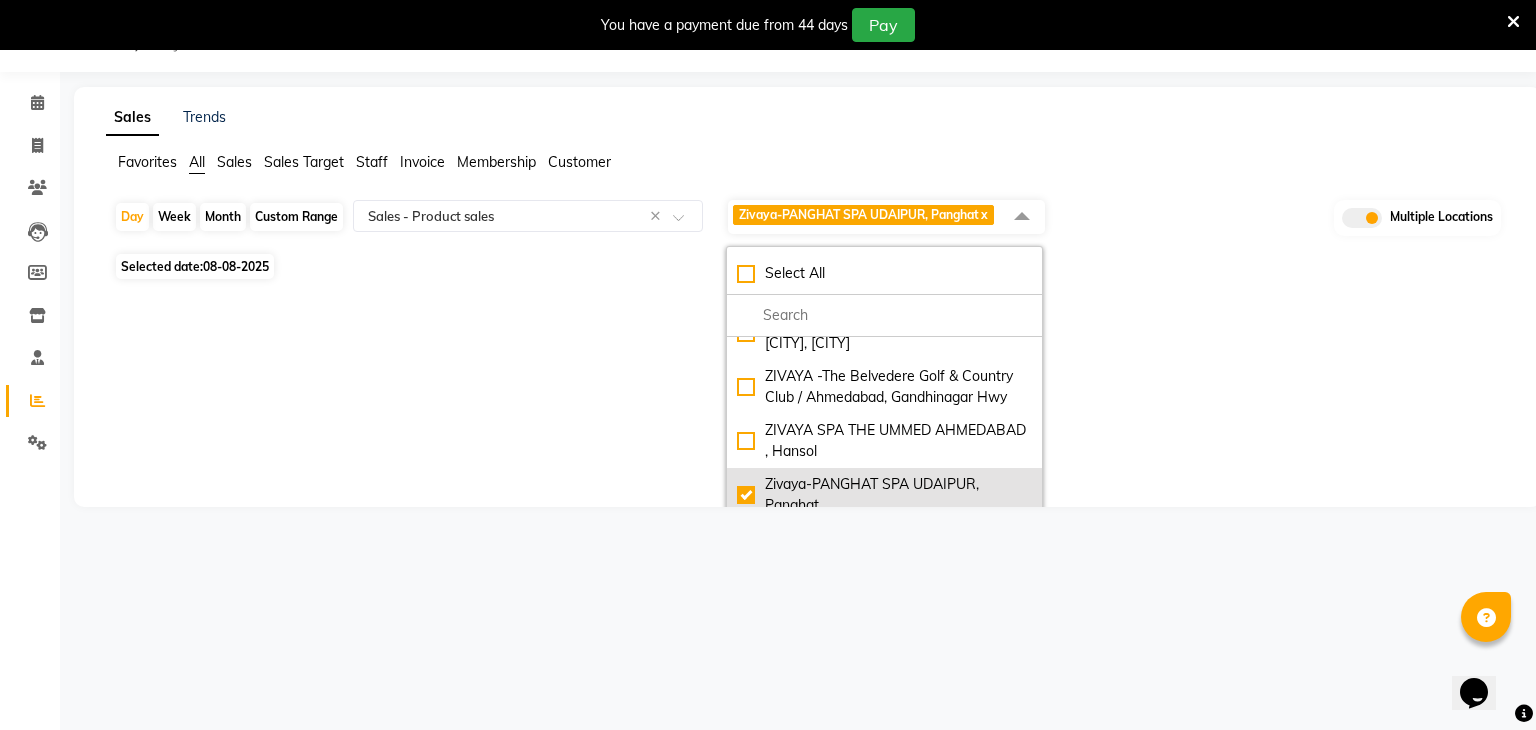 click on "Zivaya-PANGHAT SPA UDAIPUR, Panghat" 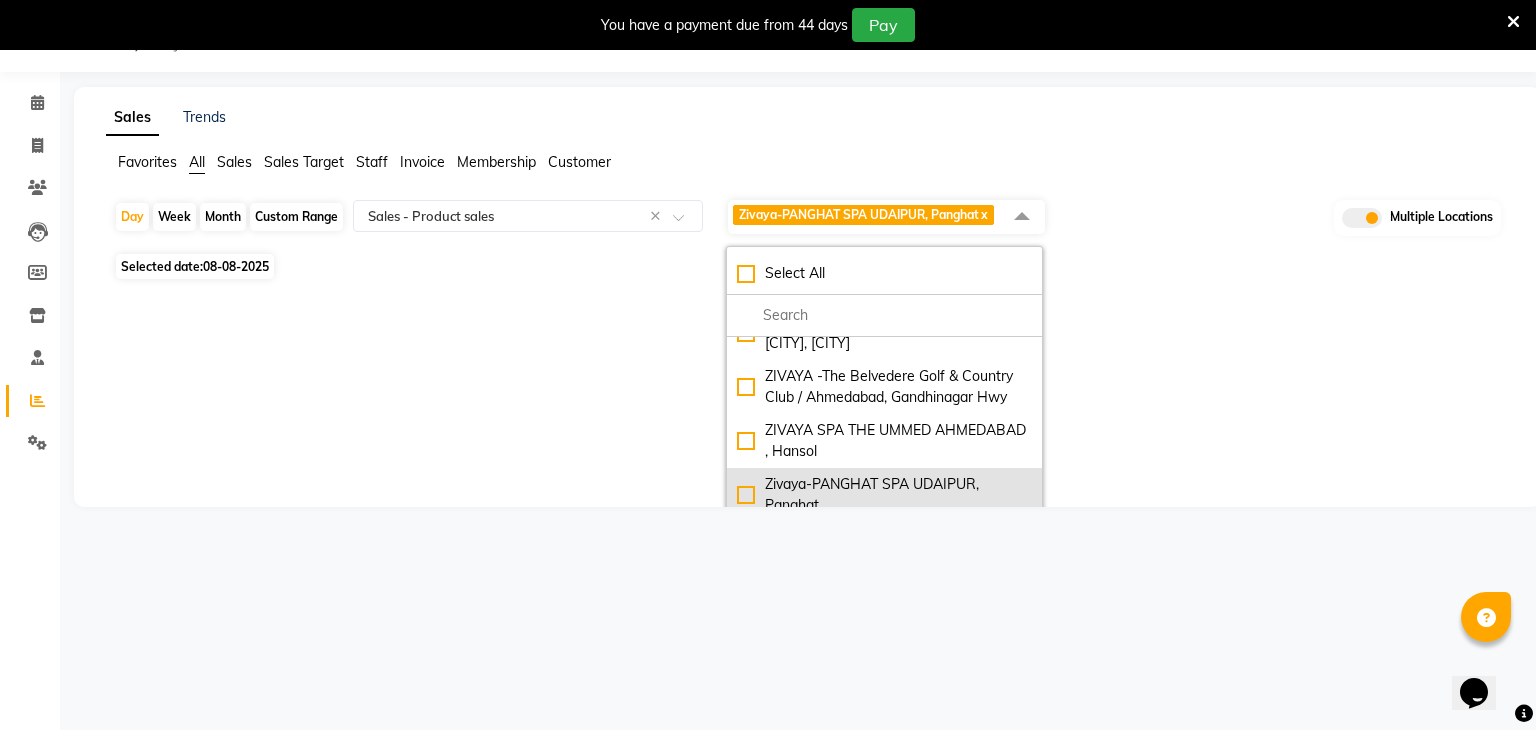 checkbox on "false" 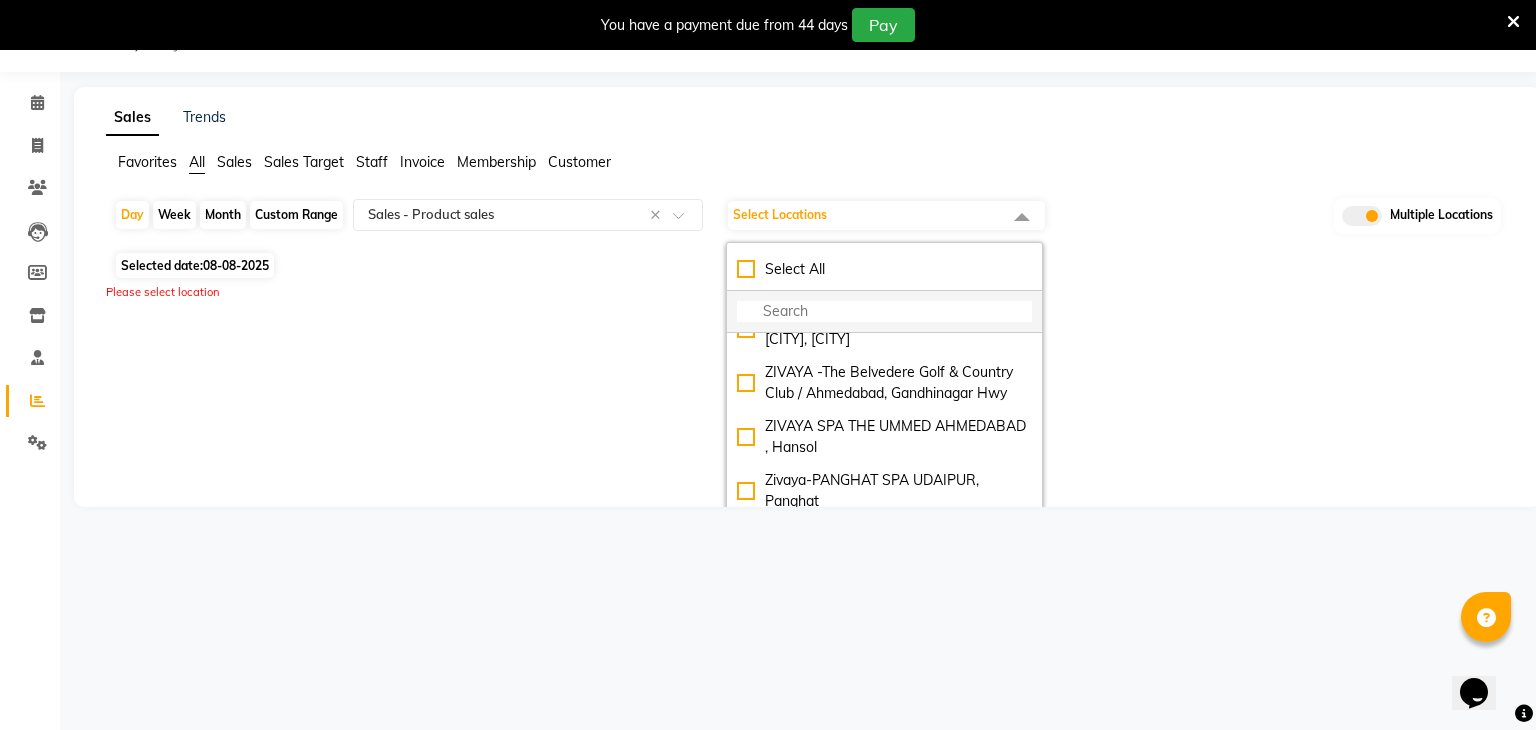 click 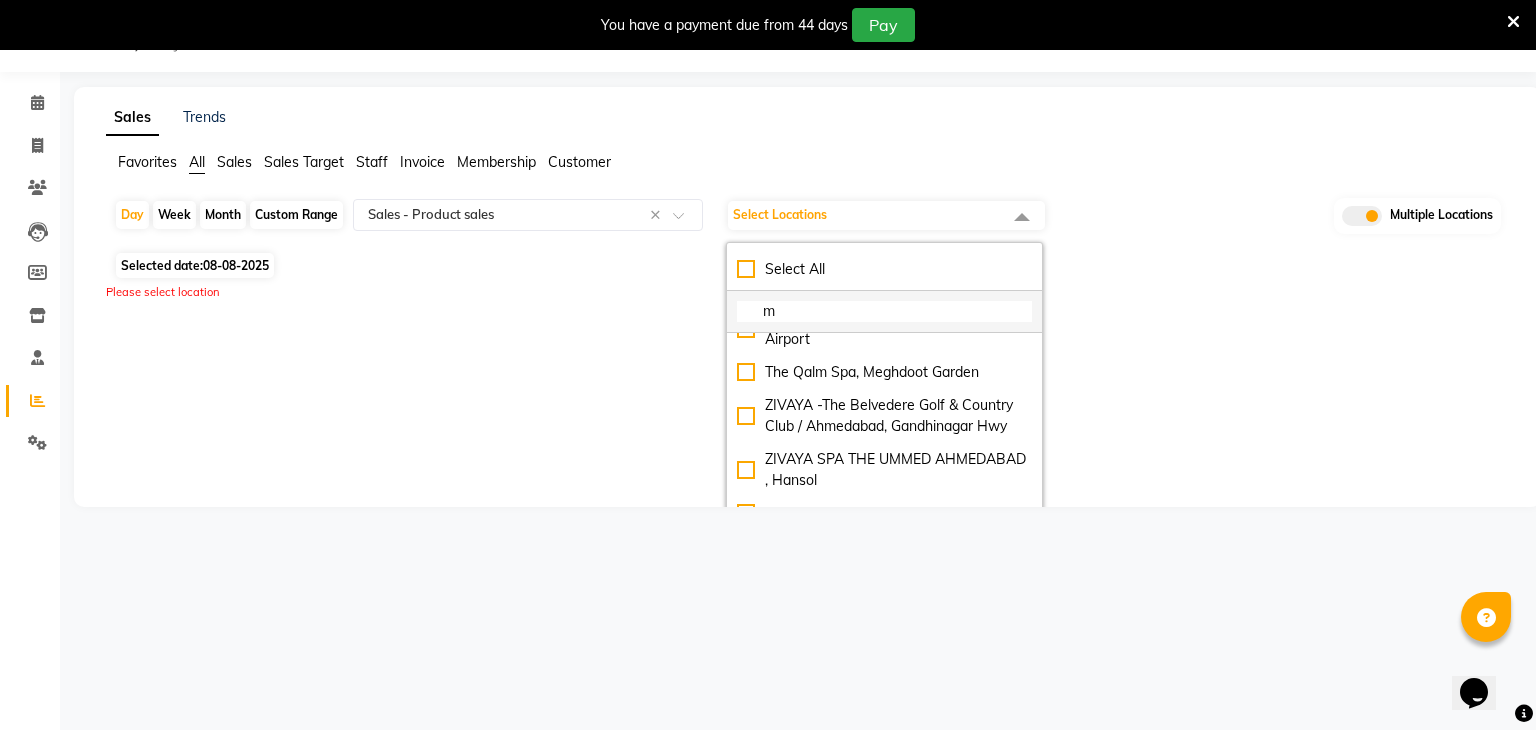 scroll, scrollTop: 118, scrollLeft: 0, axis: vertical 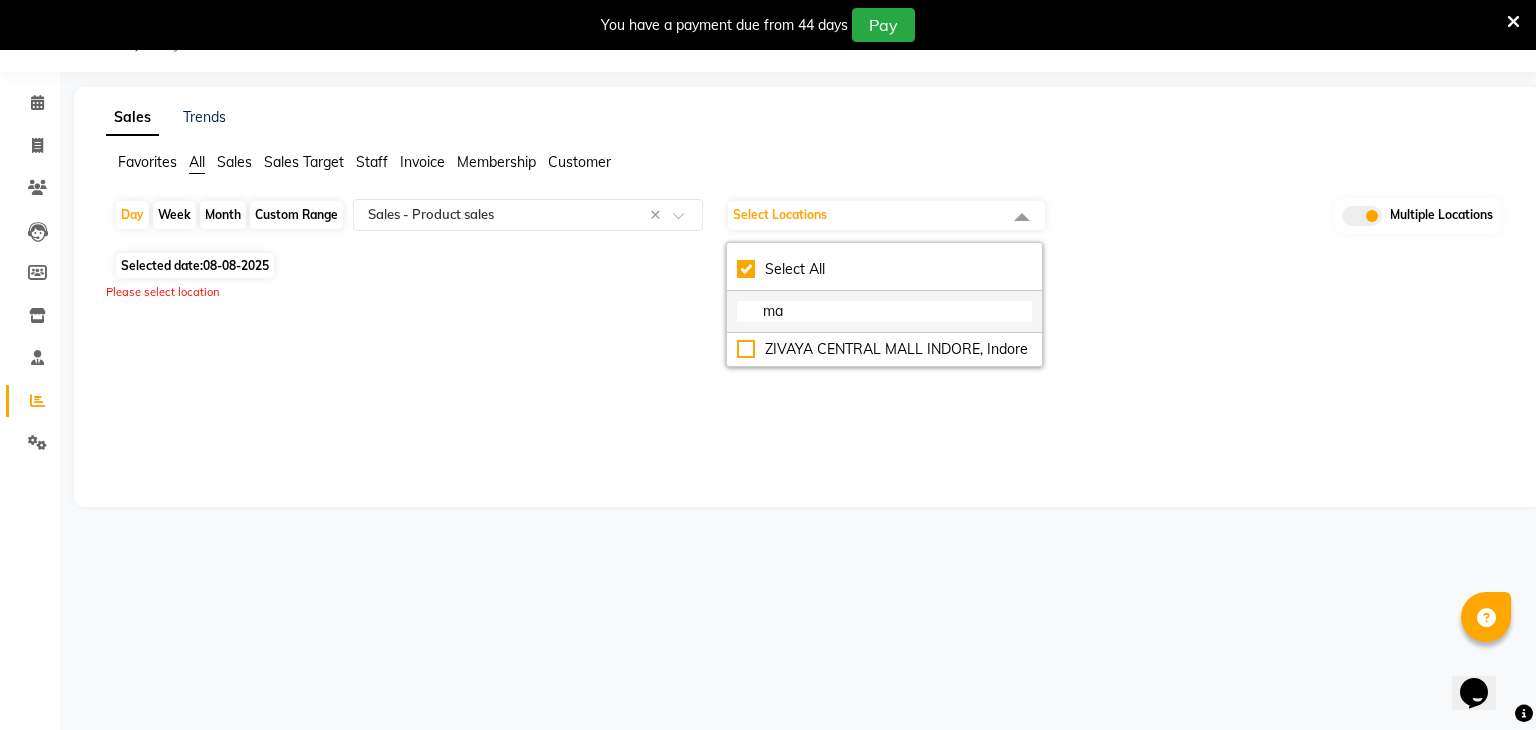 checkbox on "true" 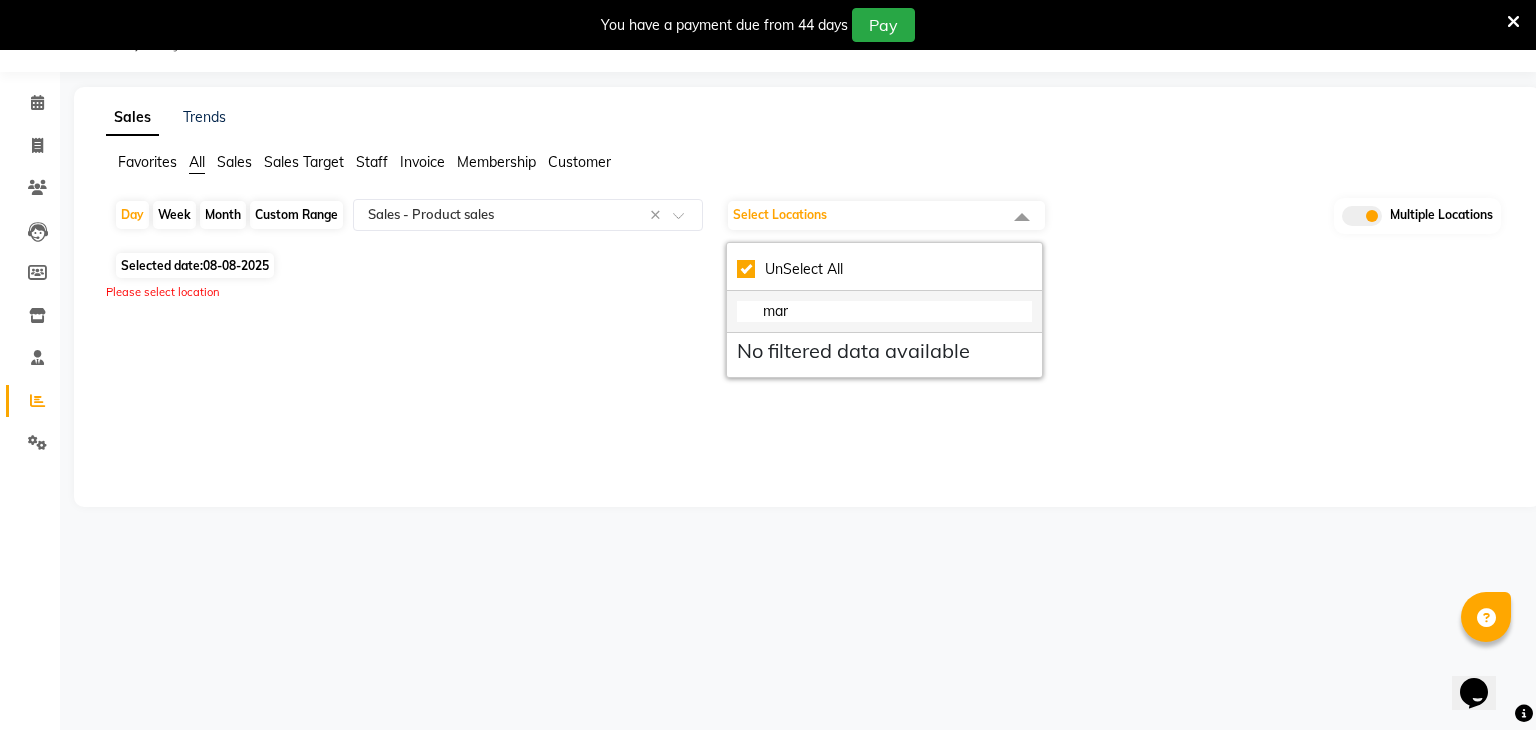 checkbox on "false" 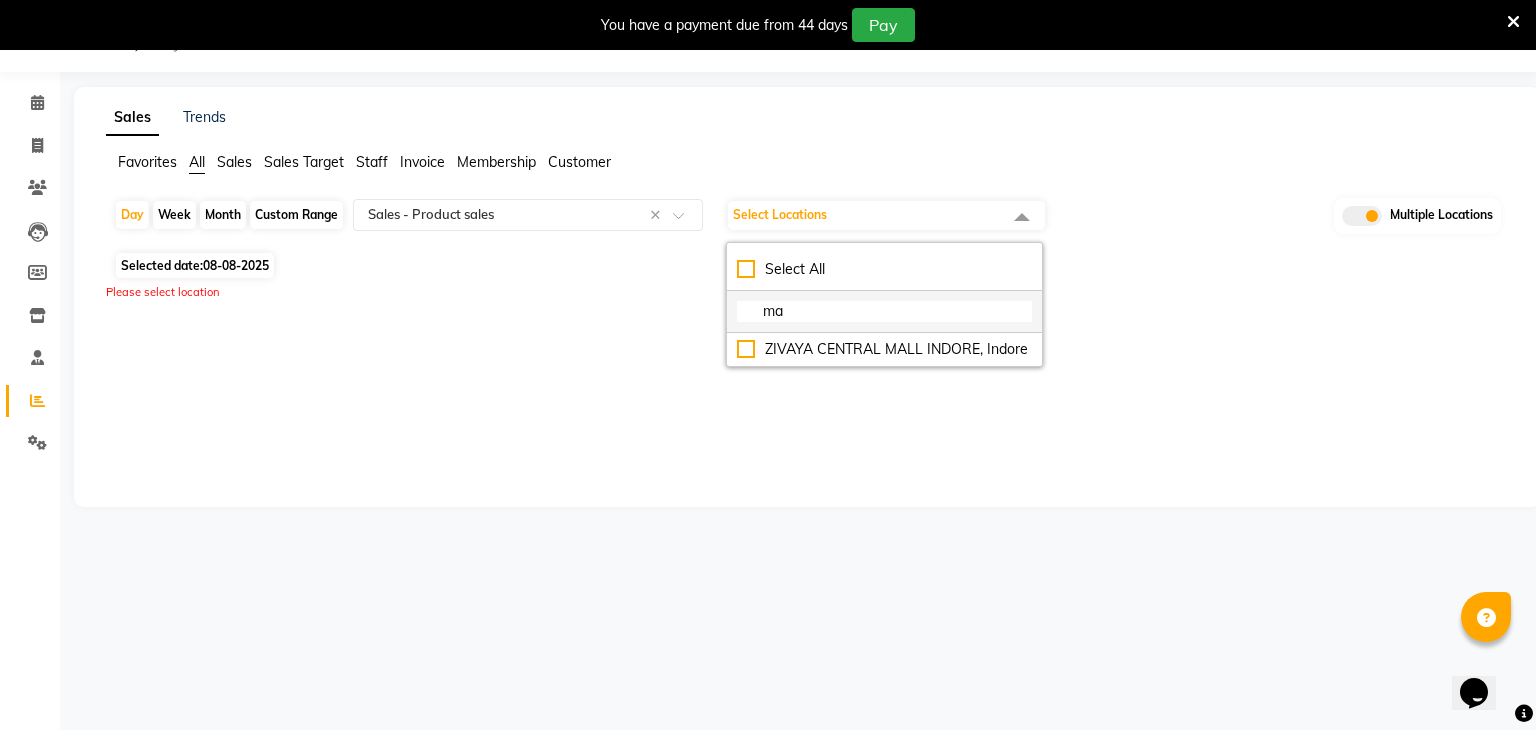 type on "m" 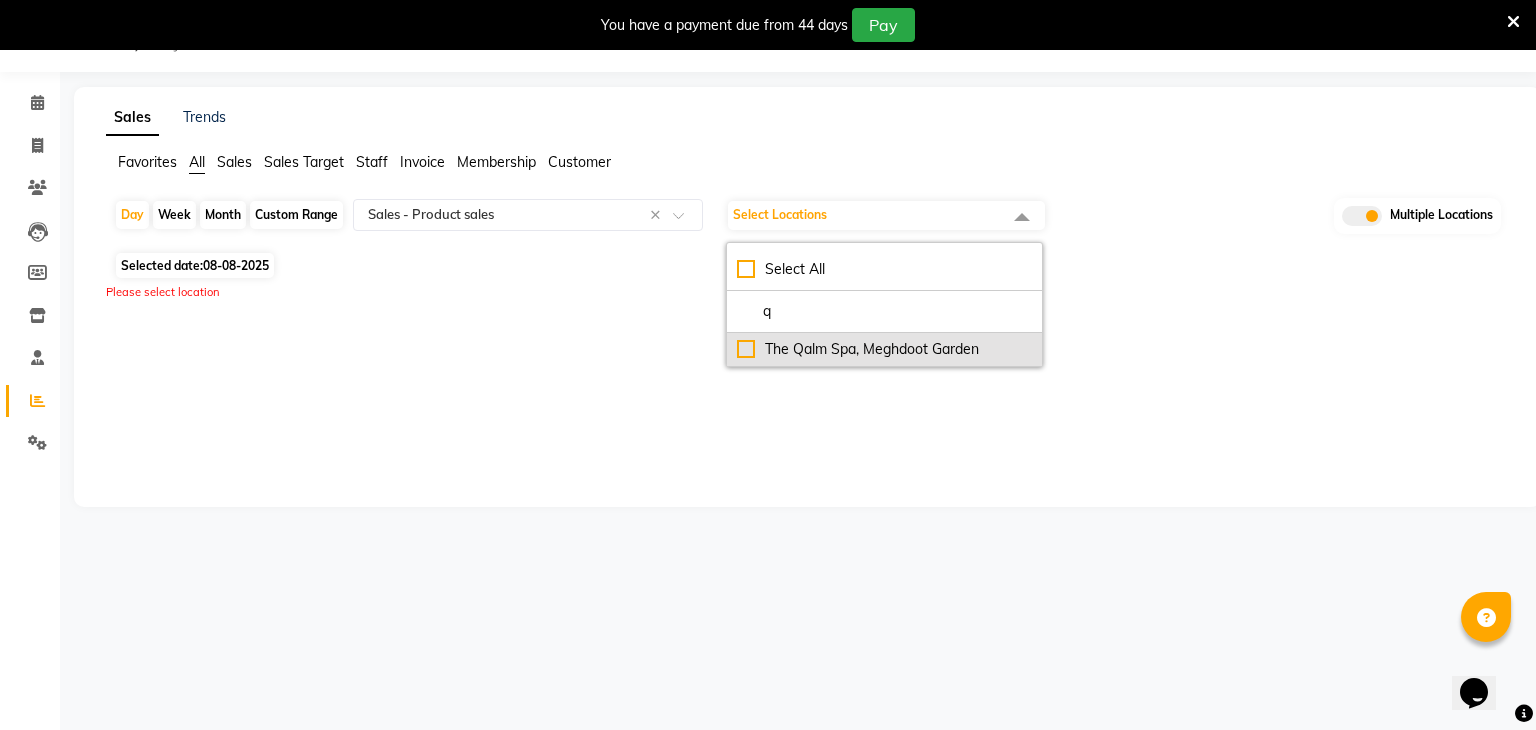 type on "q" 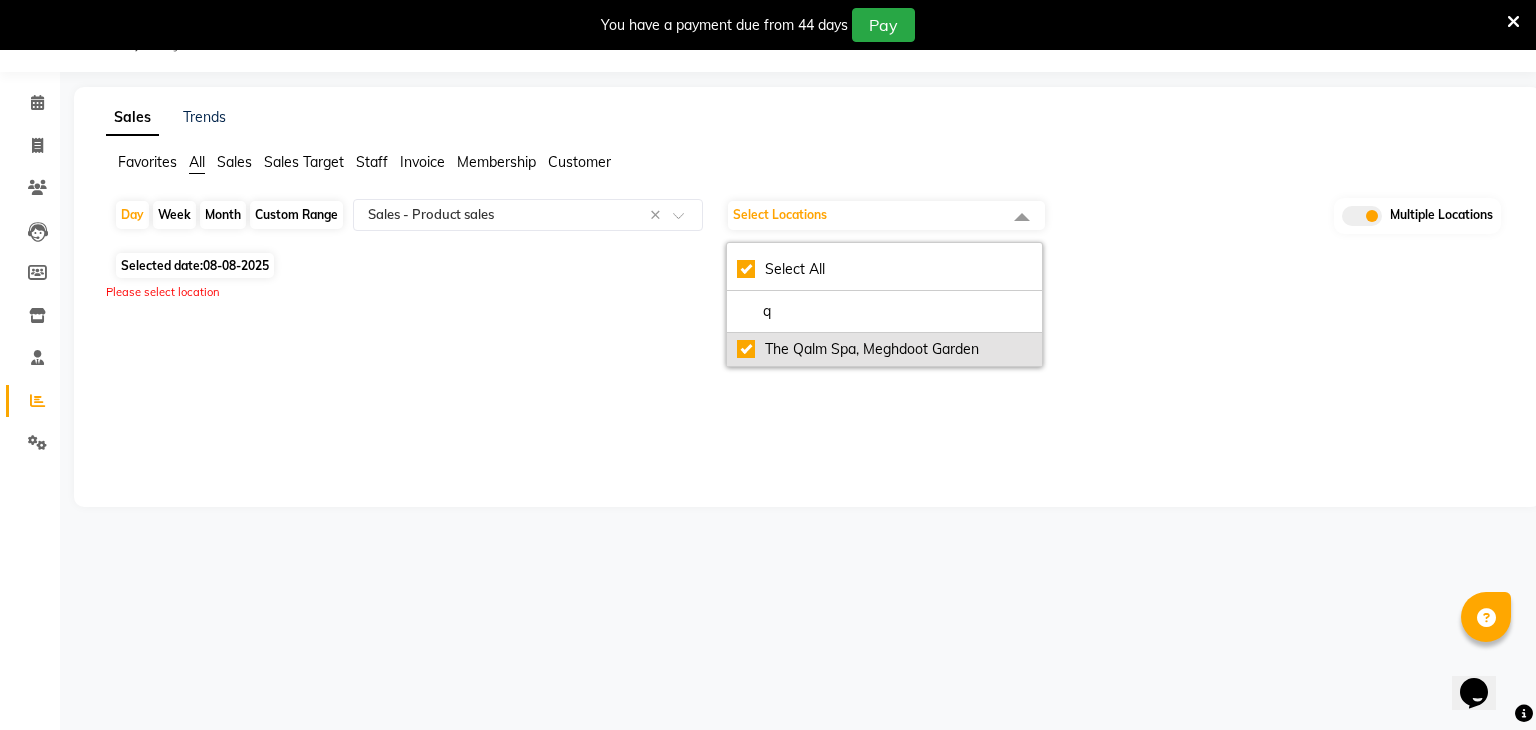 checkbox on "true" 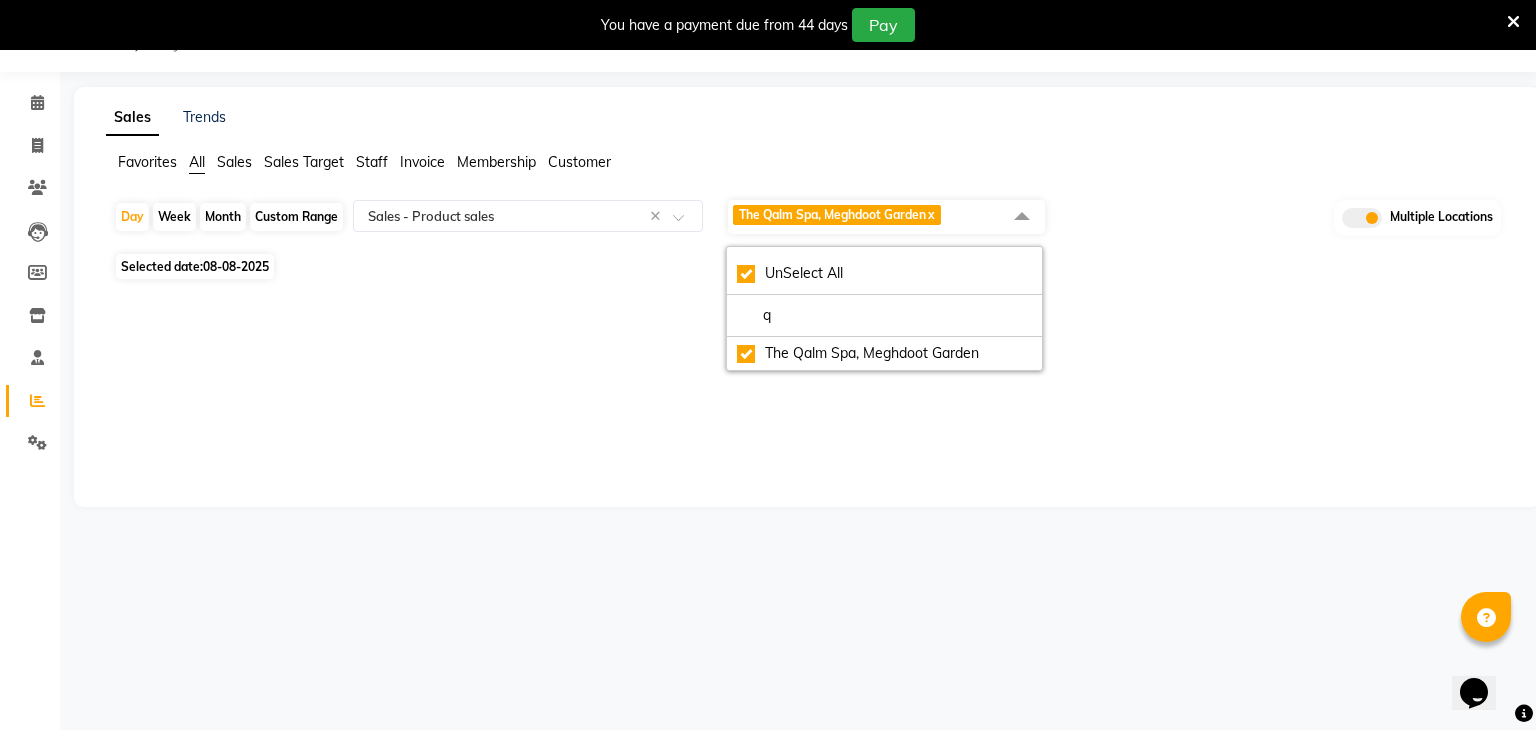 click on "Selected date:  [DATE]" 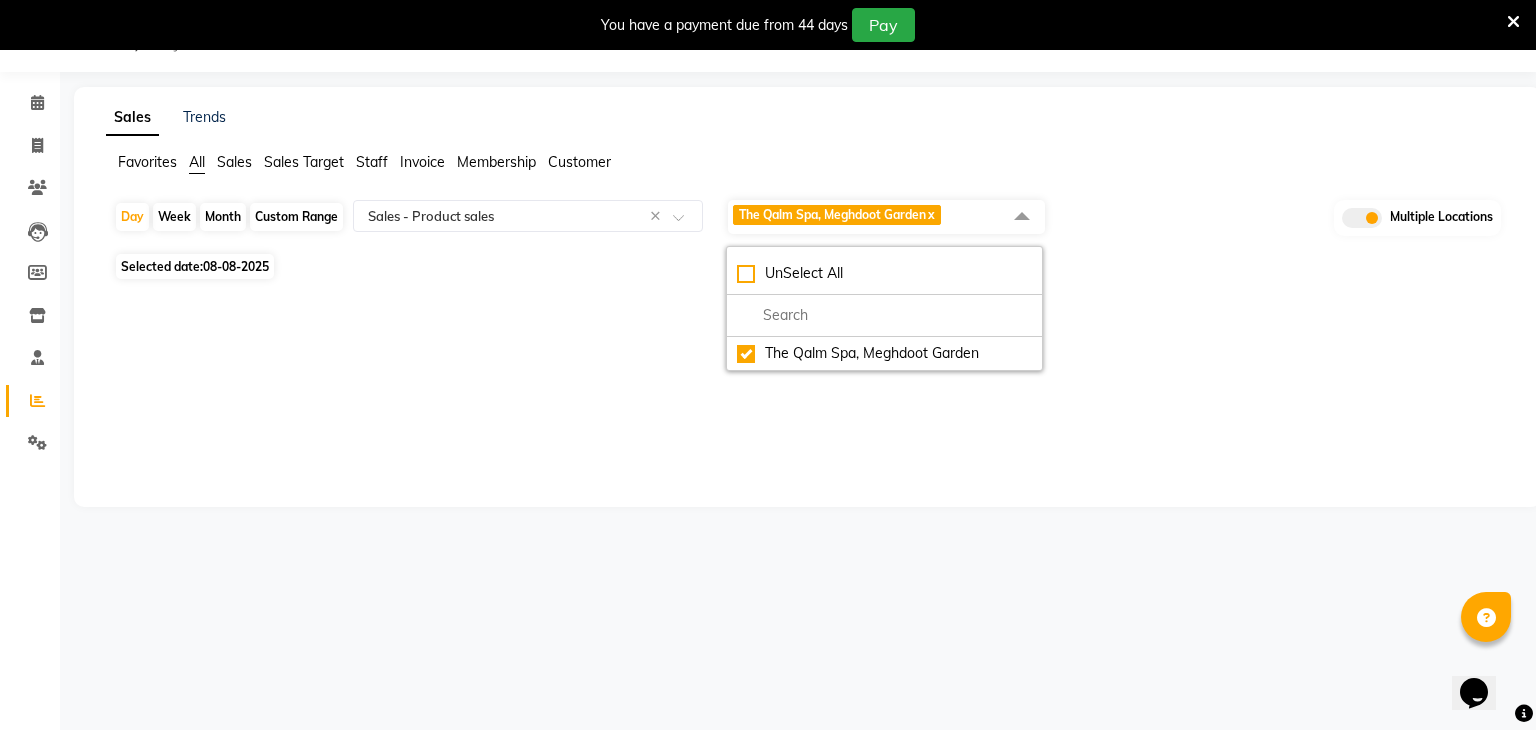 select on "8" 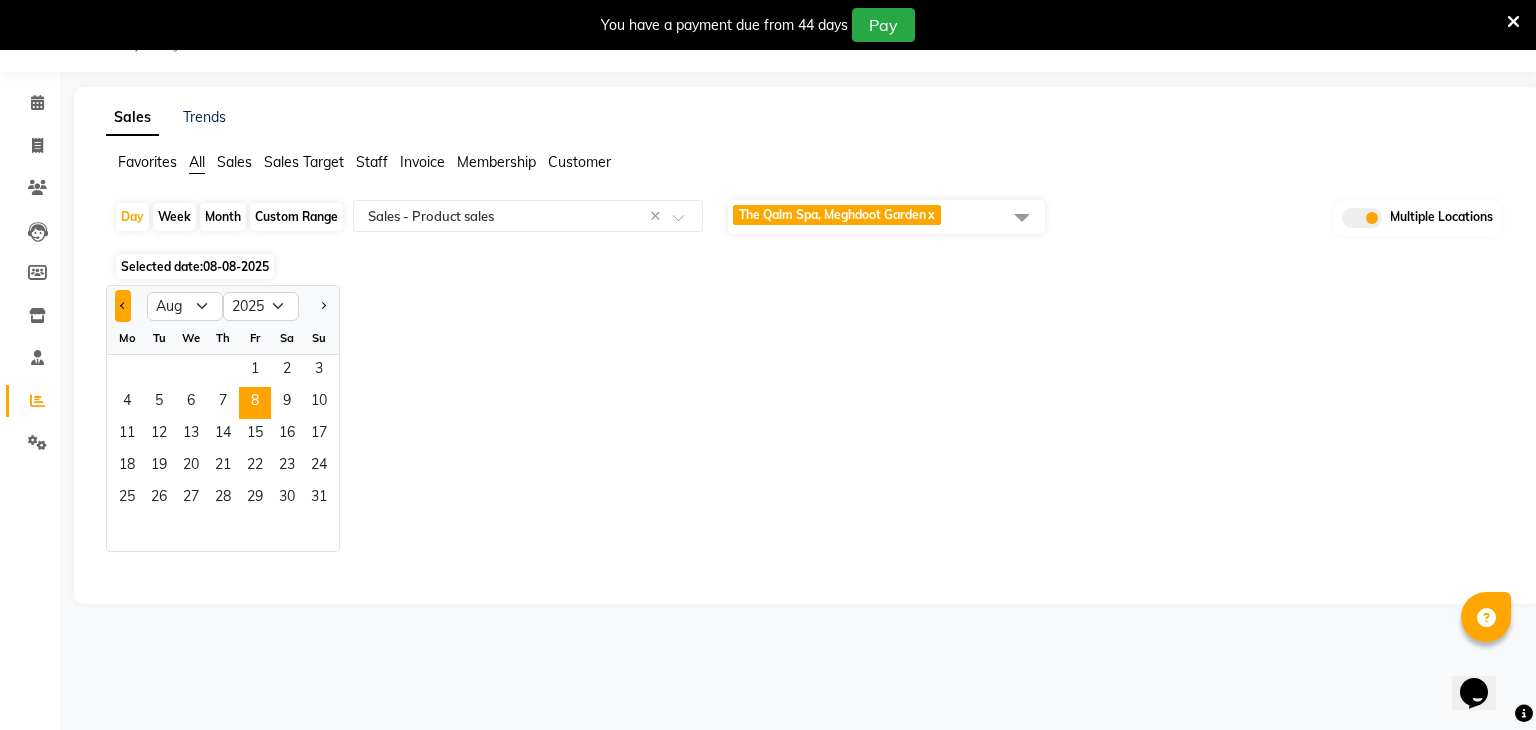 click 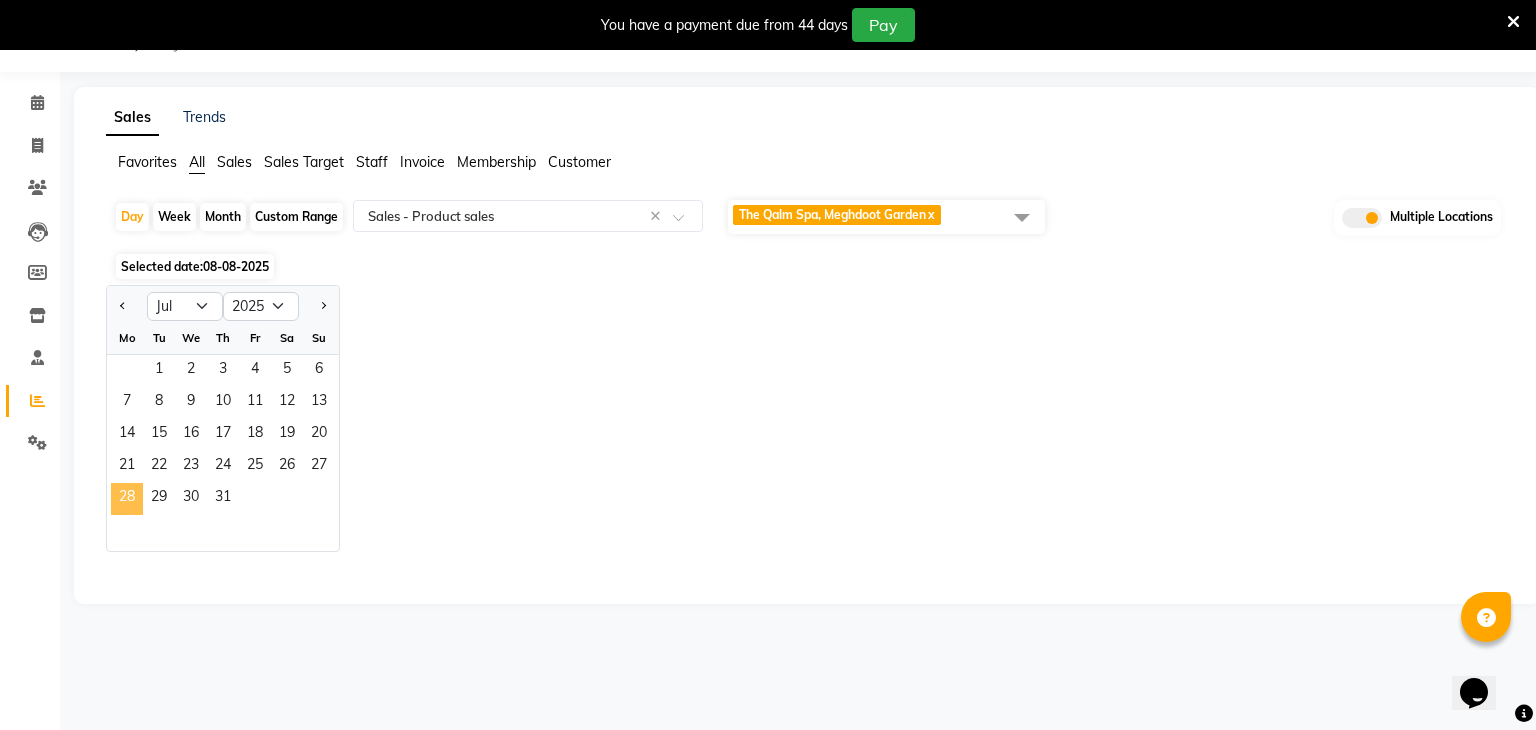 click on "28" 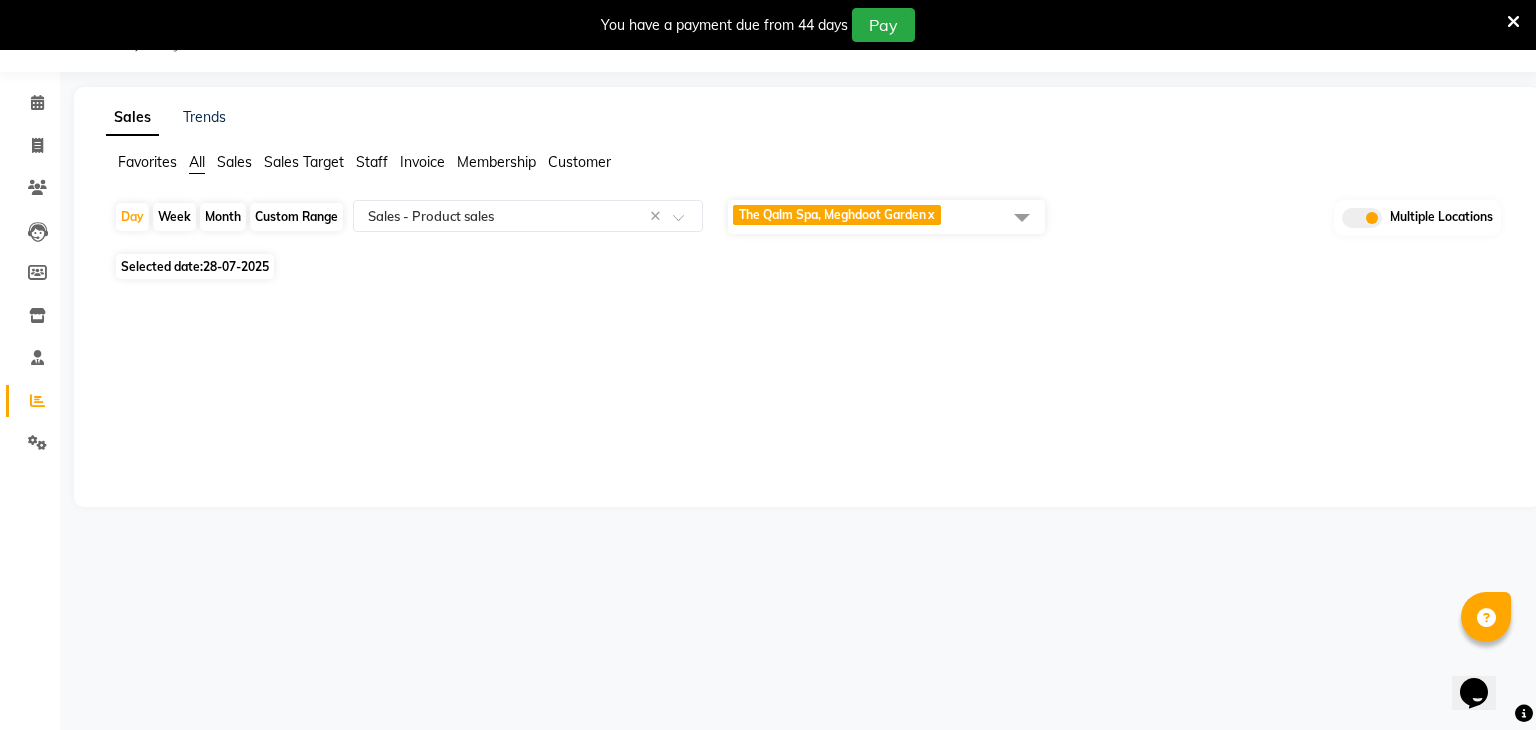 click on "Custom Range" 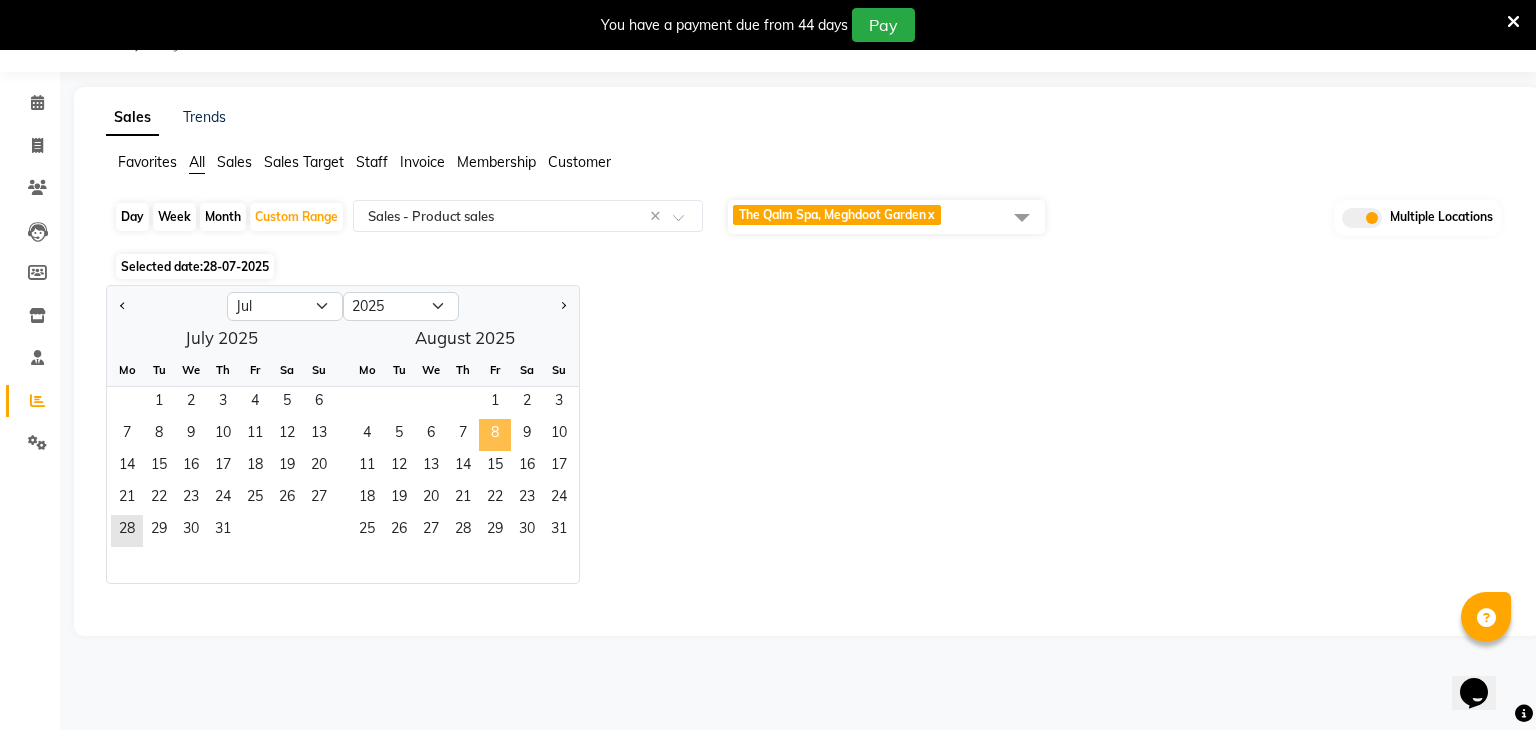 click on "8" 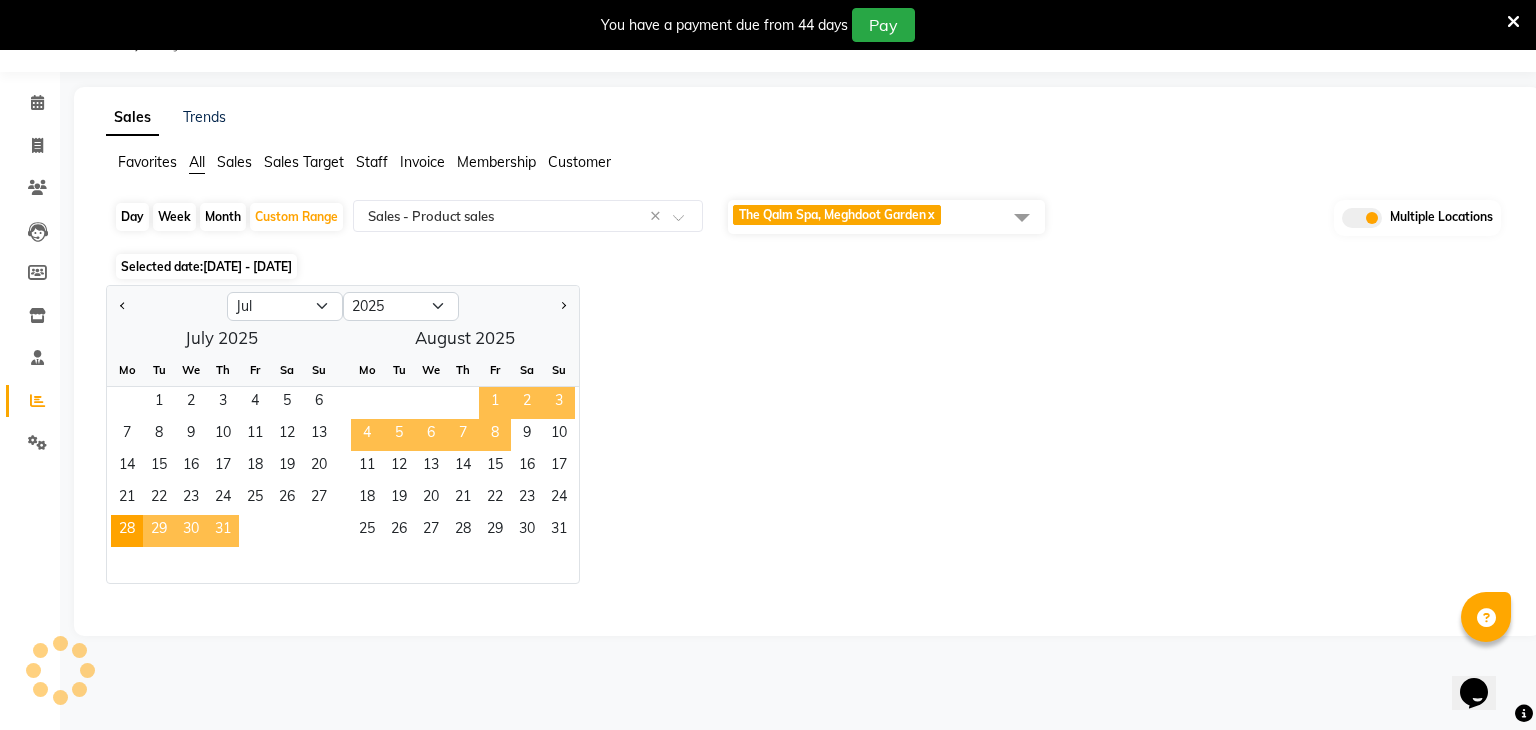 select on "full_report" 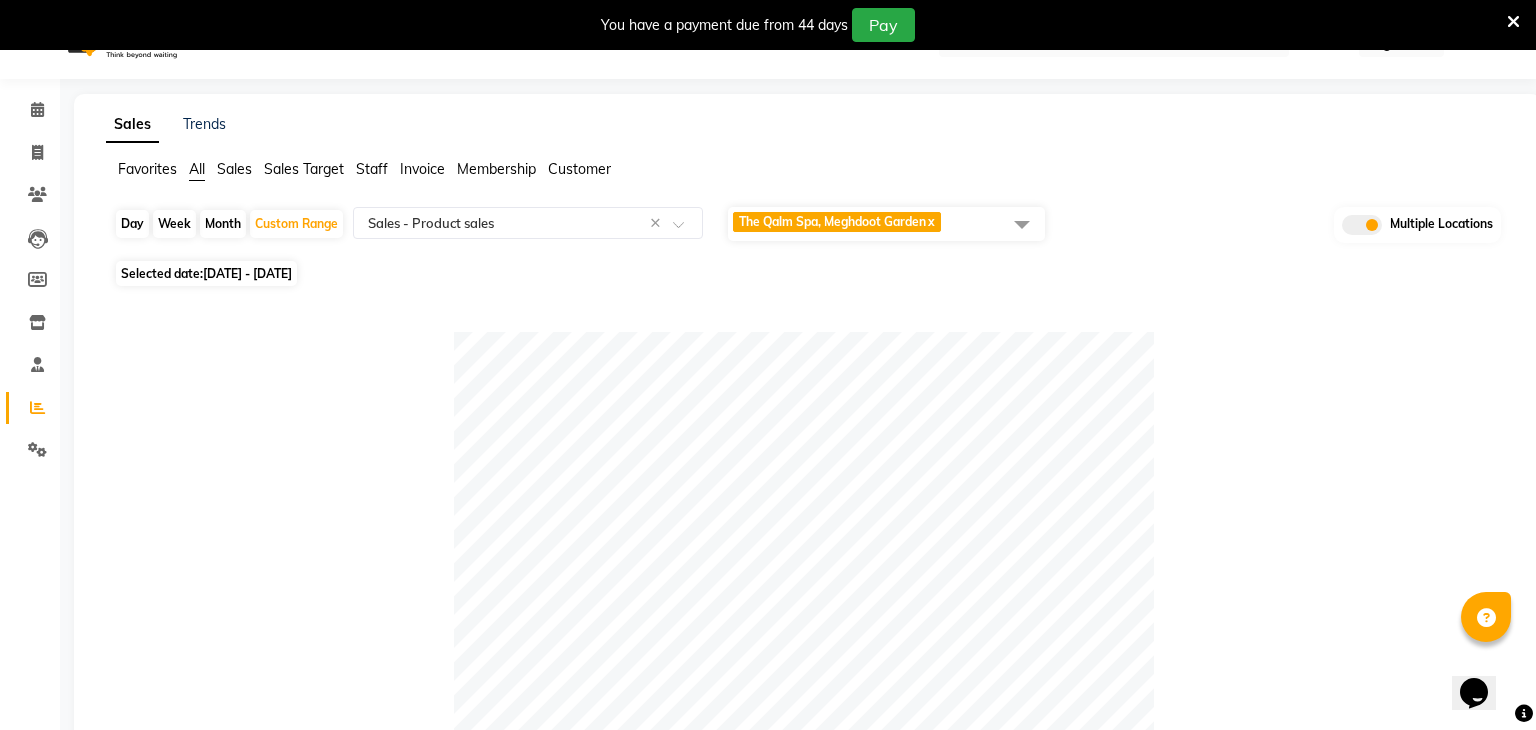 scroll, scrollTop: 0, scrollLeft: 0, axis: both 